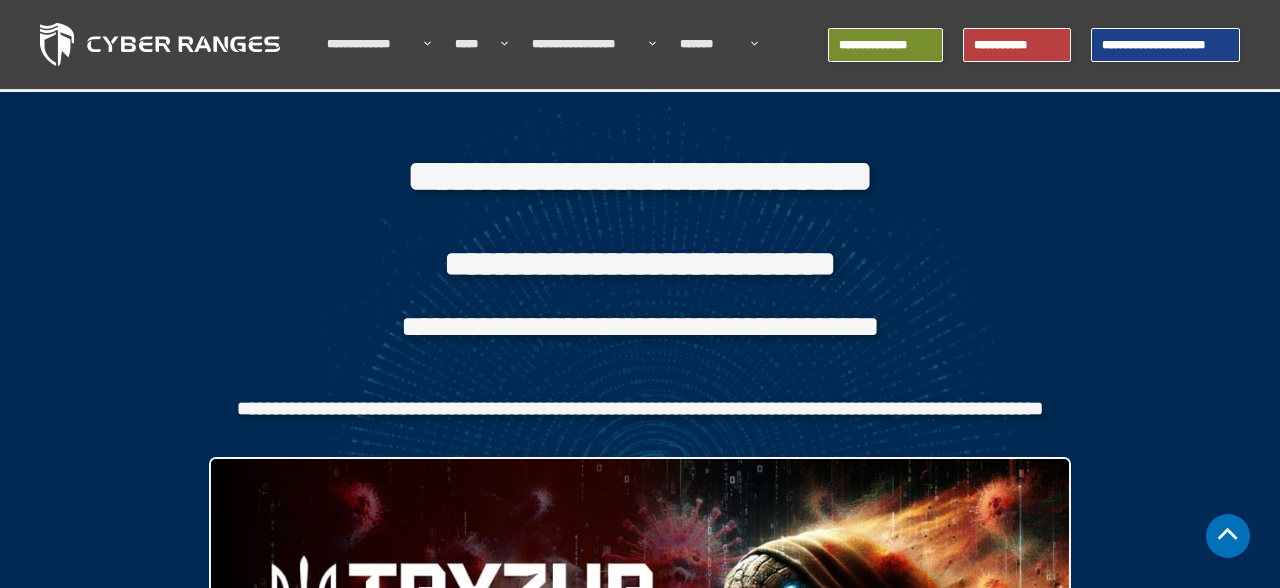 scroll, scrollTop: 2060, scrollLeft: 0, axis: vertical 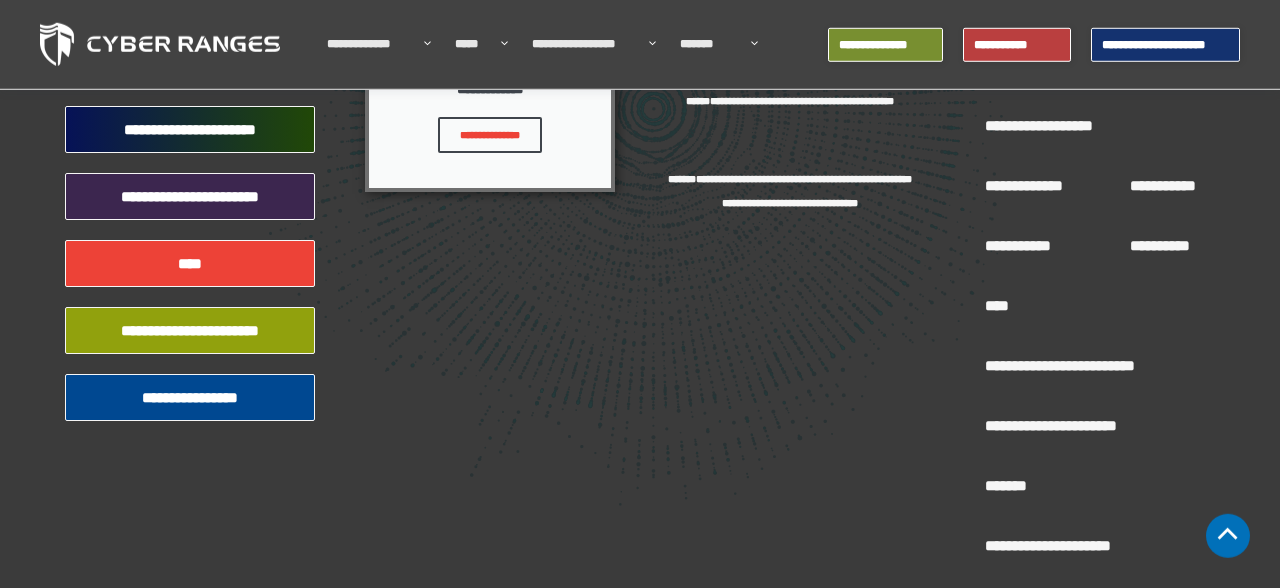 click on "**********" at bounding box center (1165, 45) 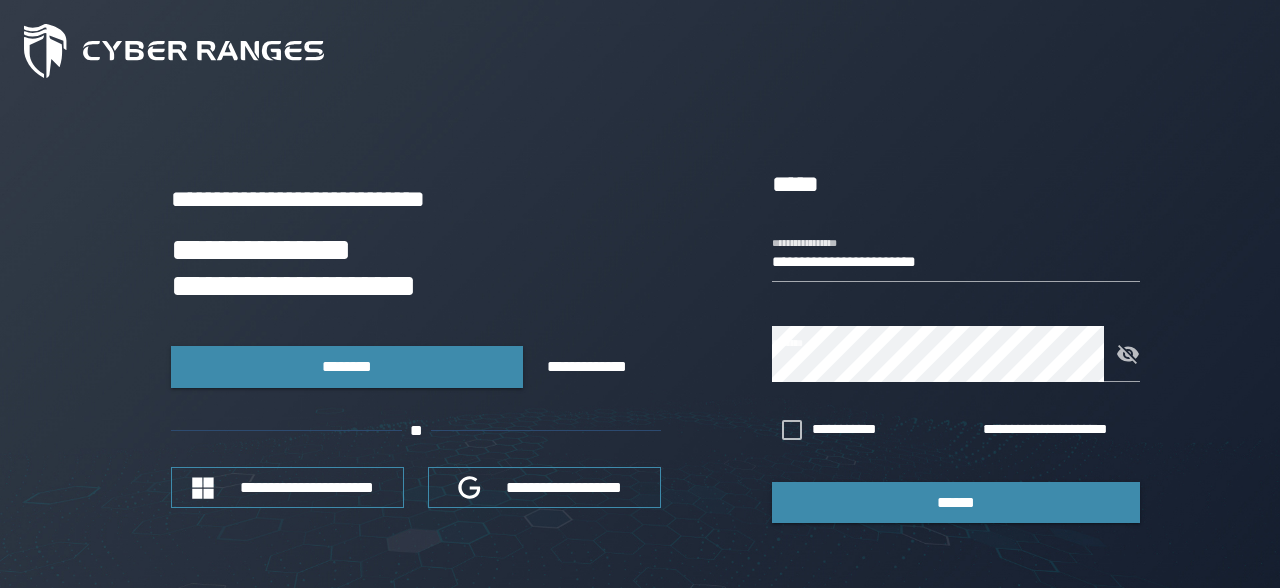 scroll, scrollTop: 0, scrollLeft: 0, axis: both 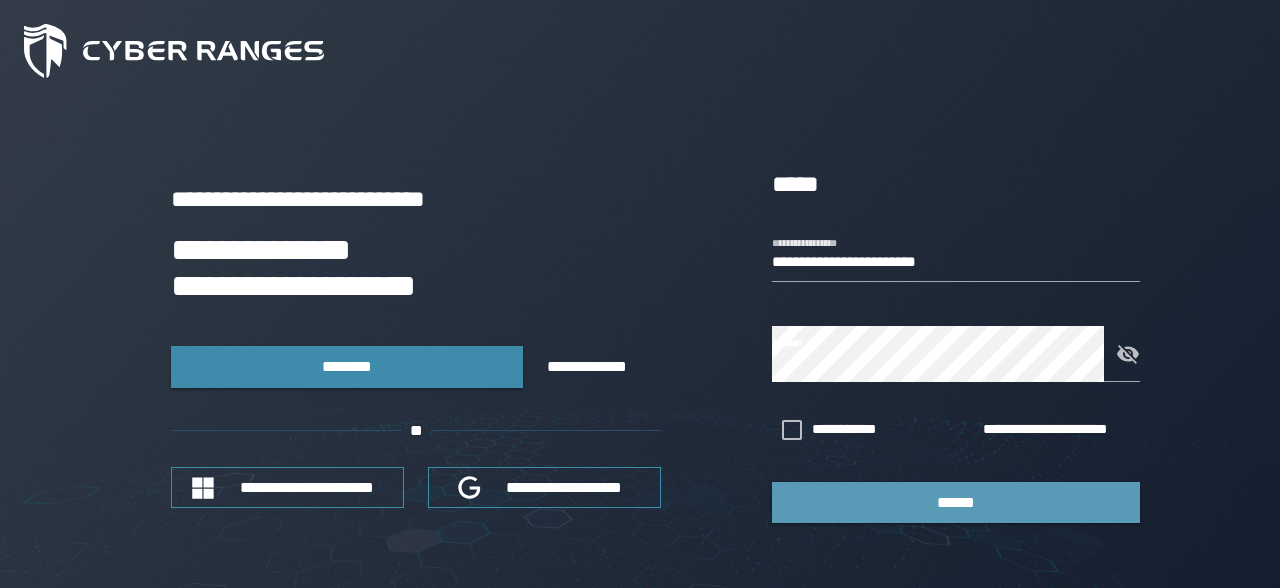 click on "******" at bounding box center (956, 502) 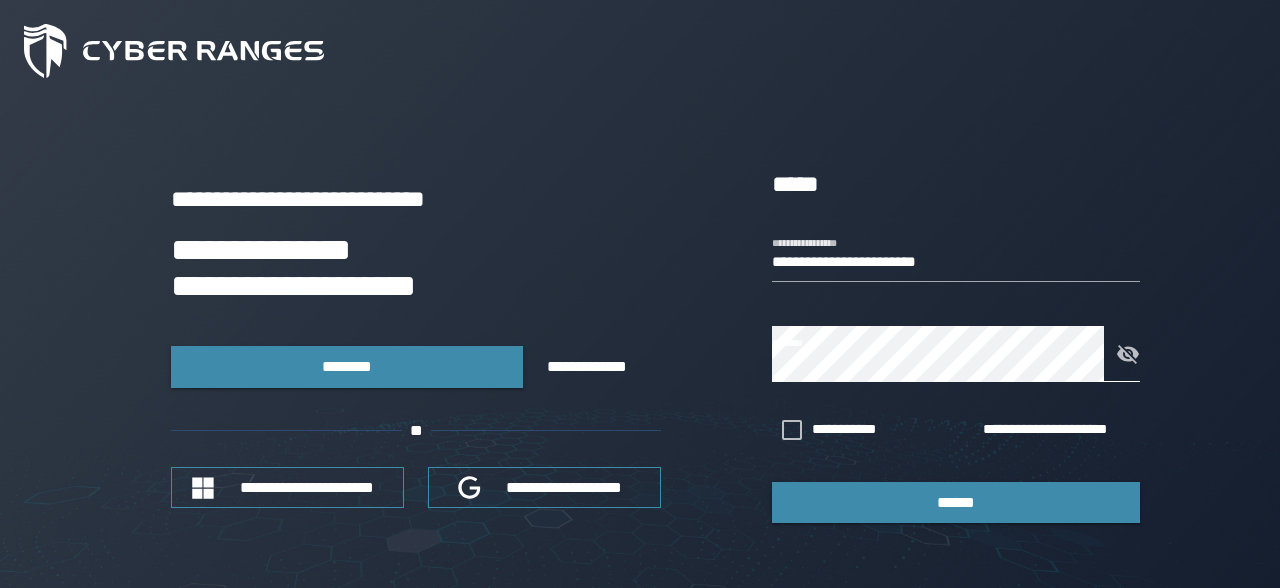 click 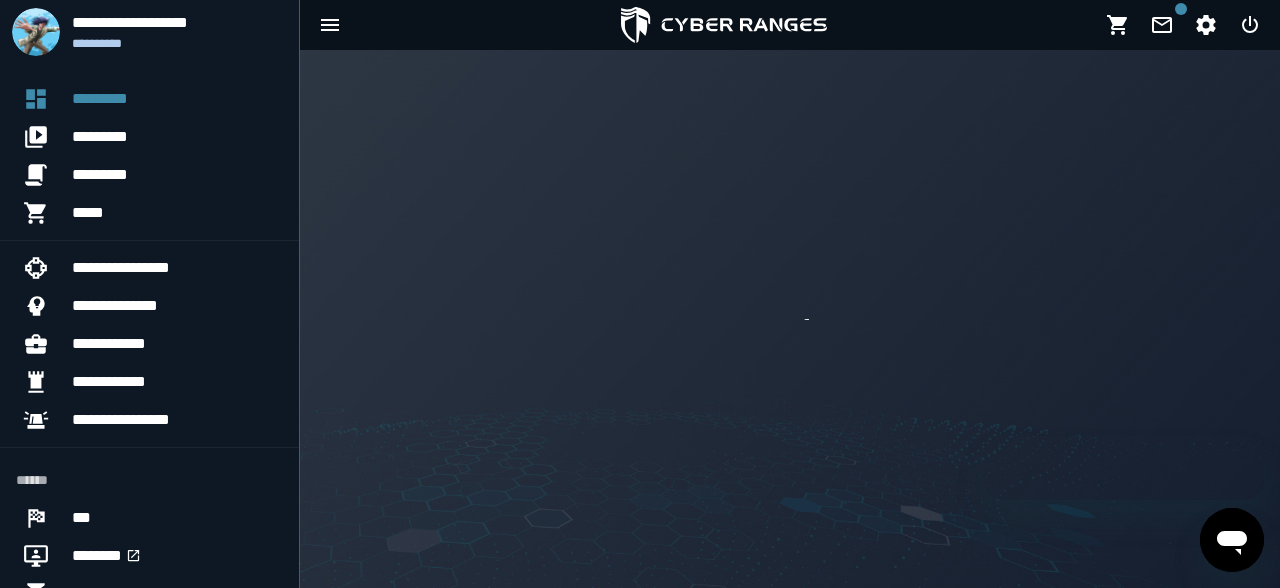 scroll, scrollTop: 0, scrollLeft: 0, axis: both 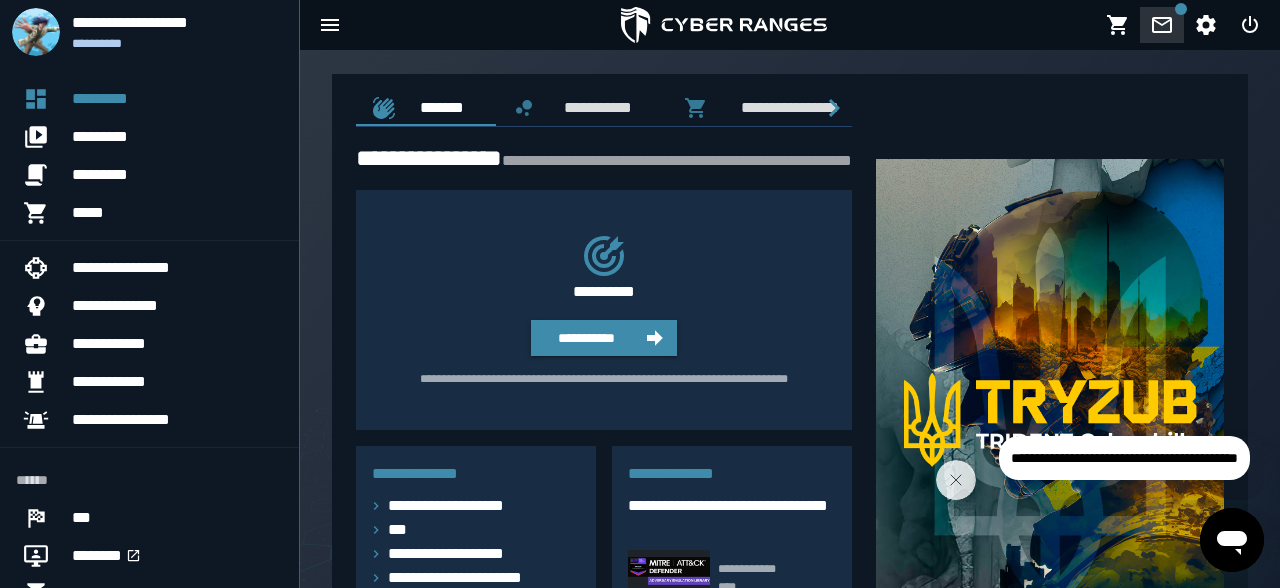 click 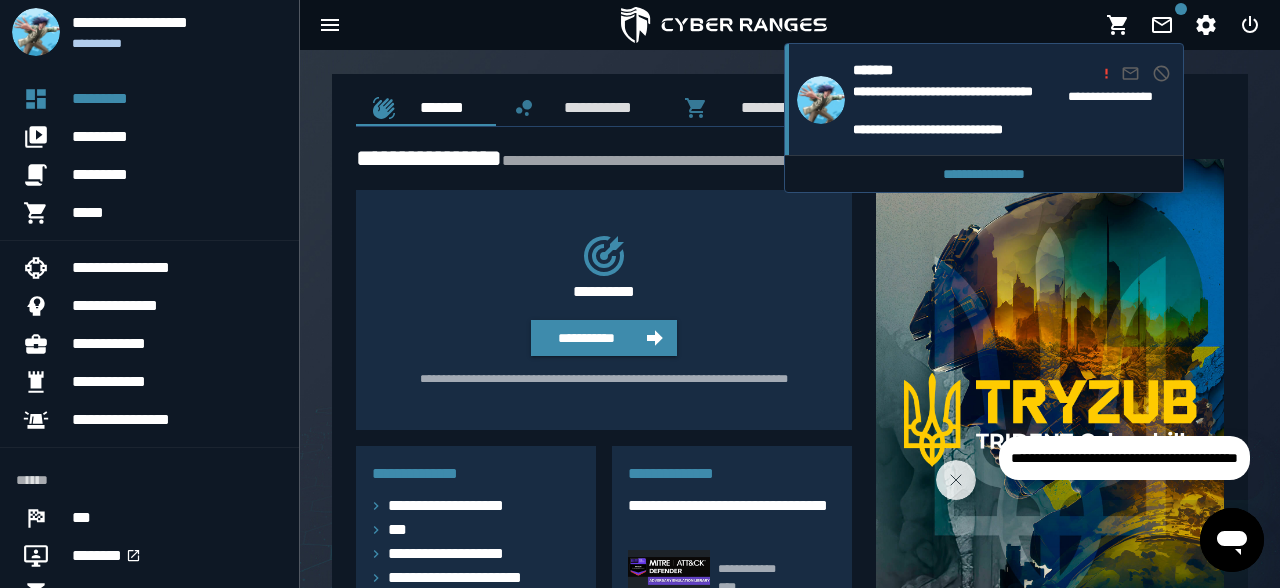click on "**********" at bounding box center (956, 129) 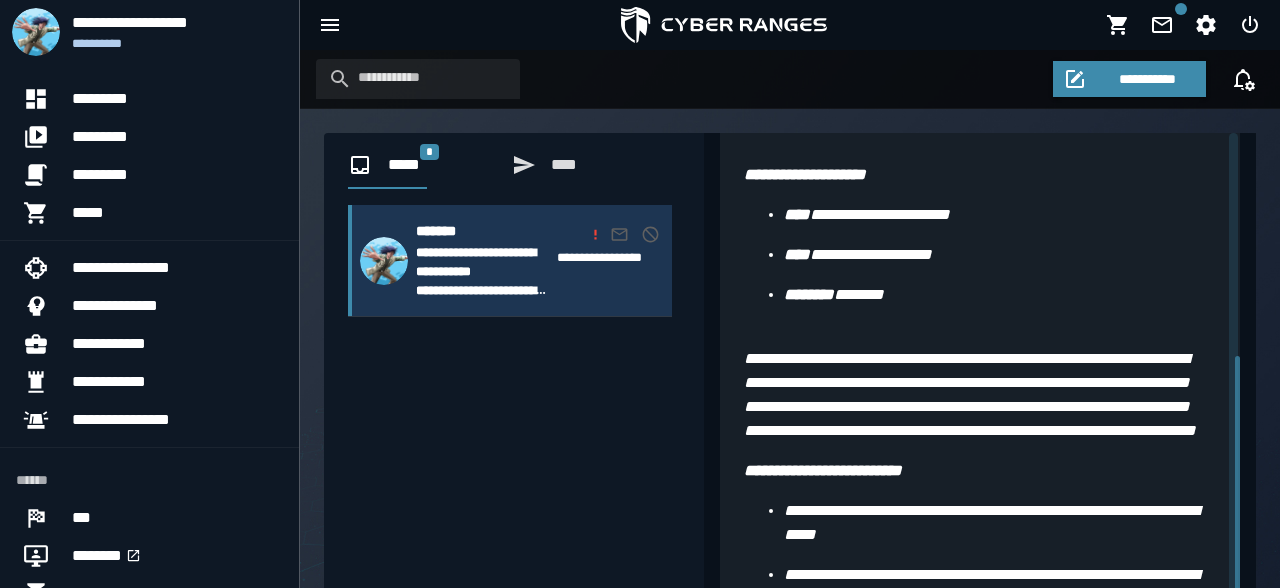 scroll, scrollTop: 646, scrollLeft: 0, axis: vertical 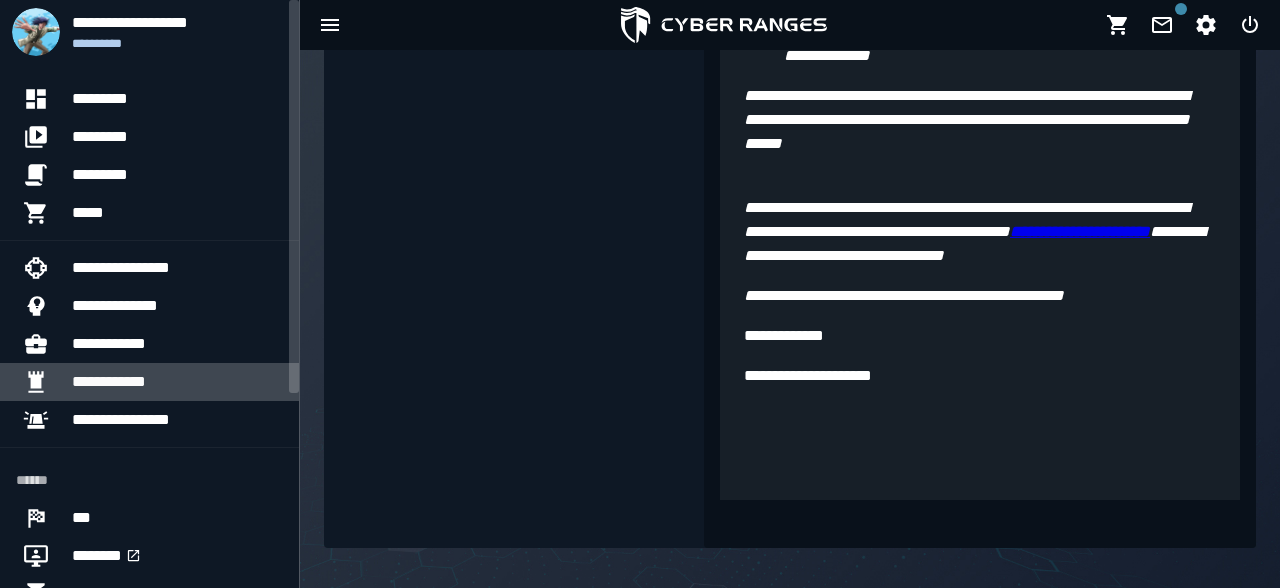 click on "**********" at bounding box center (177, 382) 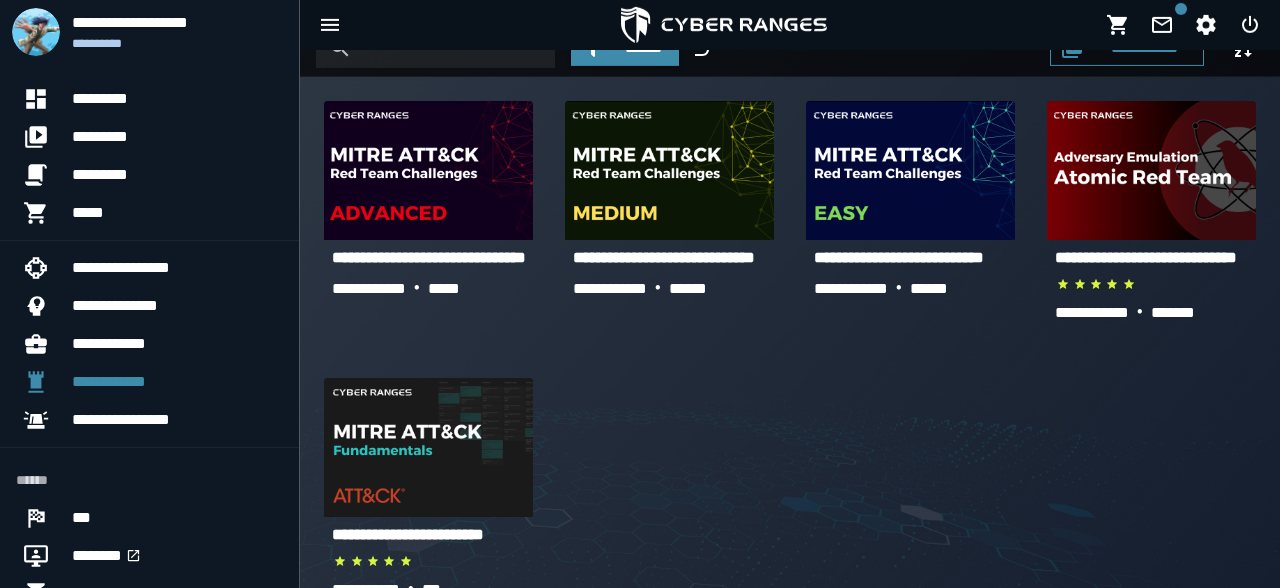 scroll, scrollTop: 4, scrollLeft: 0, axis: vertical 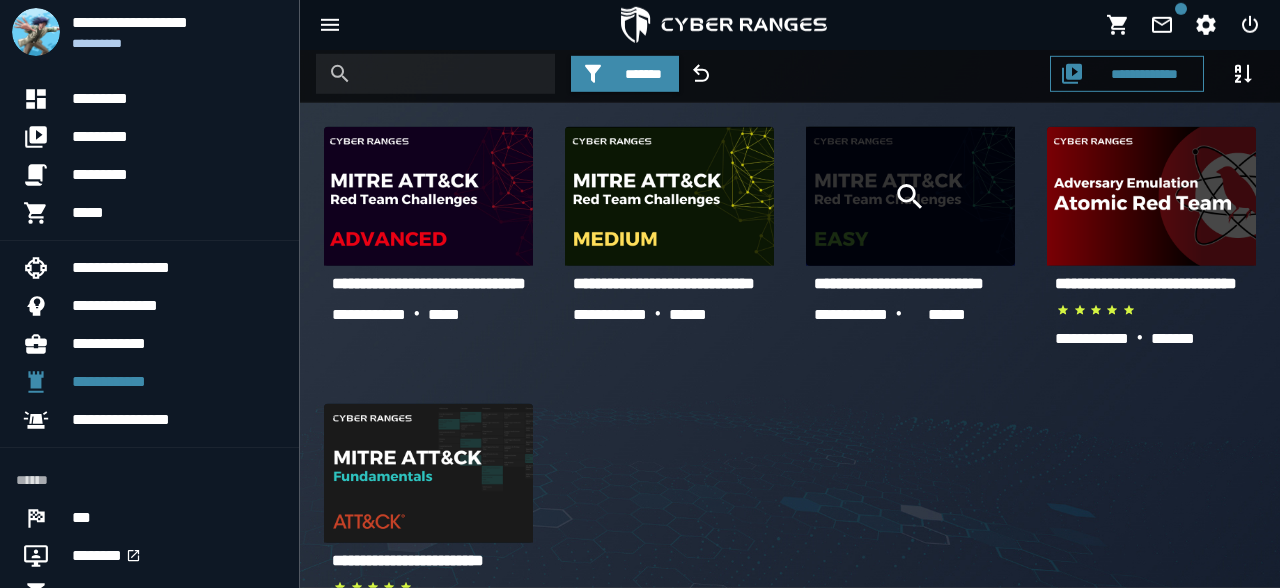 click 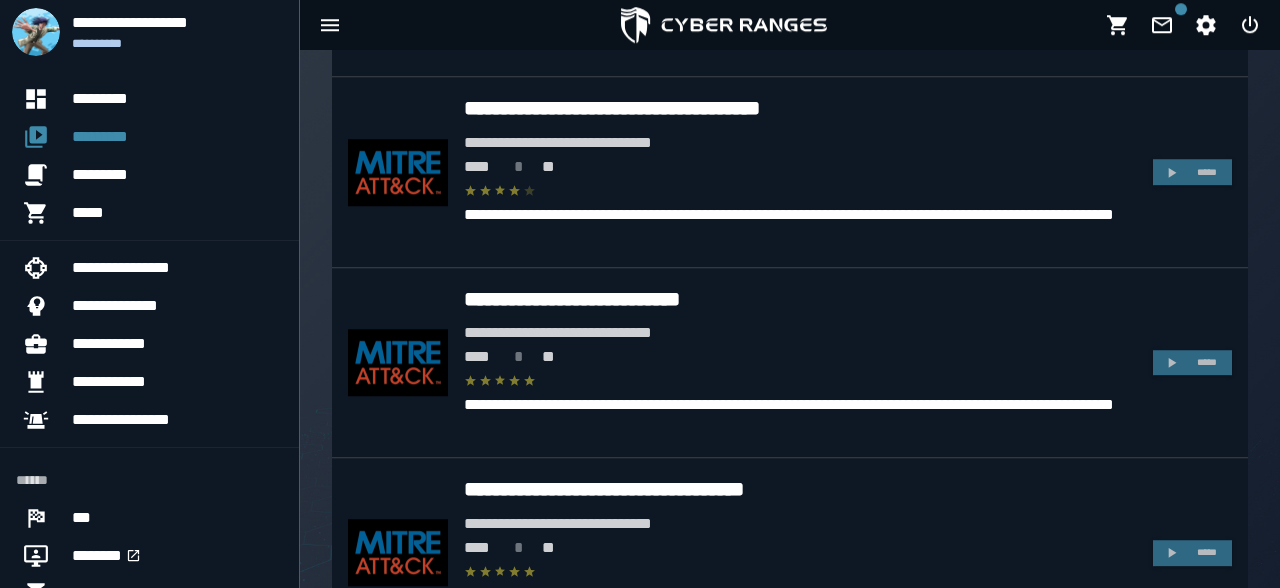 scroll, scrollTop: 737, scrollLeft: 0, axis: vertical 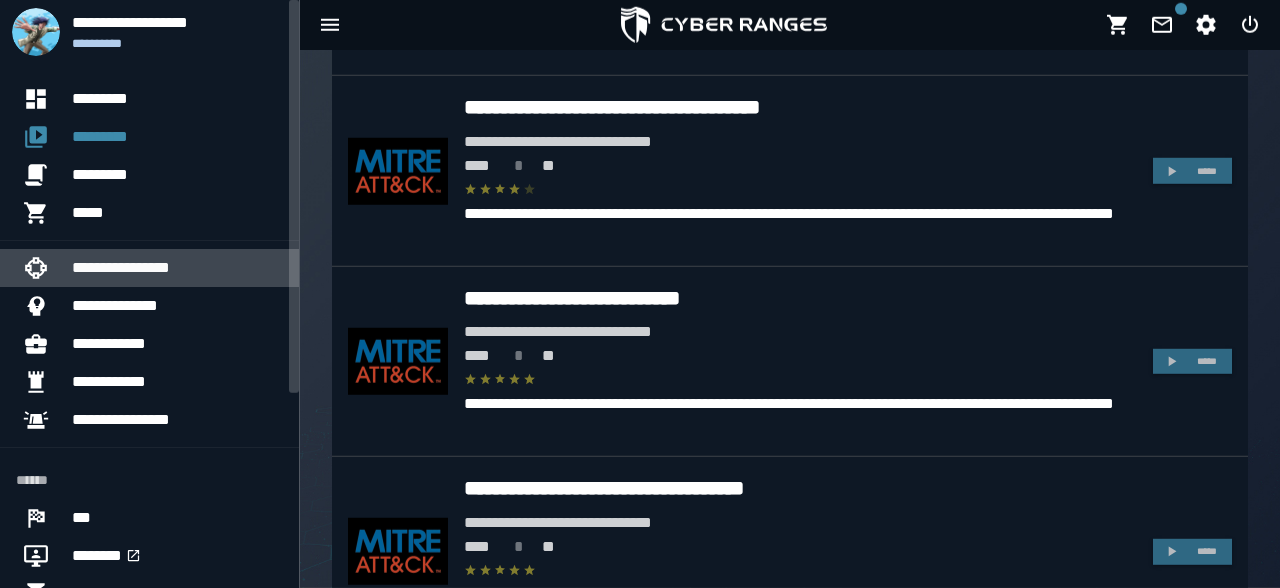 click on "**********" at bounding box center [177, 268] 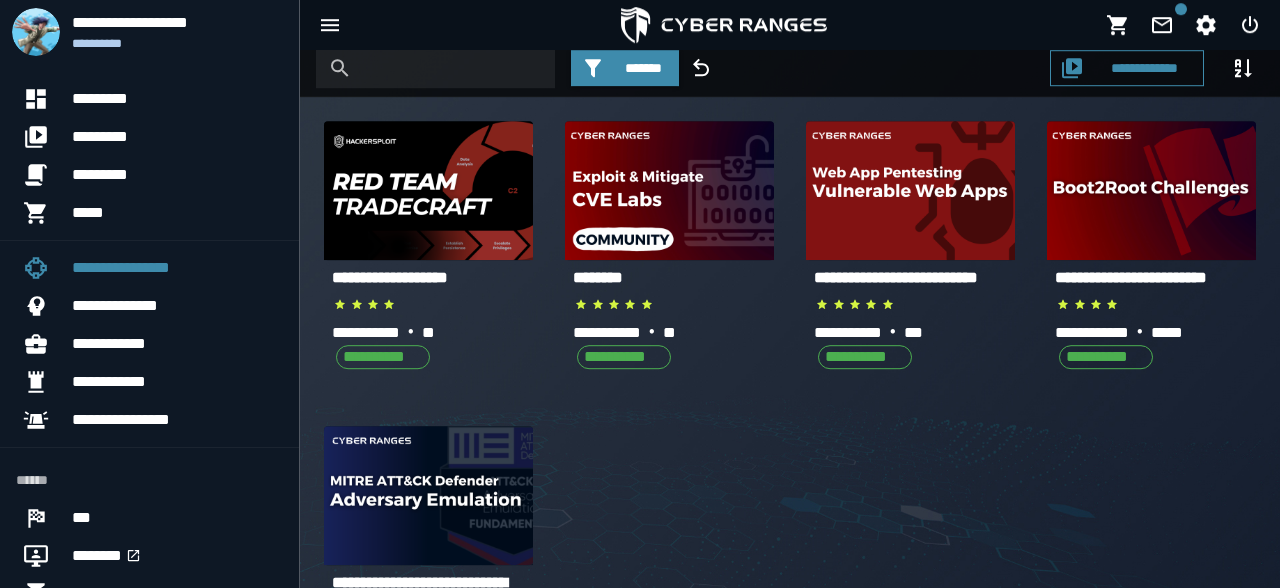 scroll, scrollTop: 0, scrollLeft: 0, axis: both 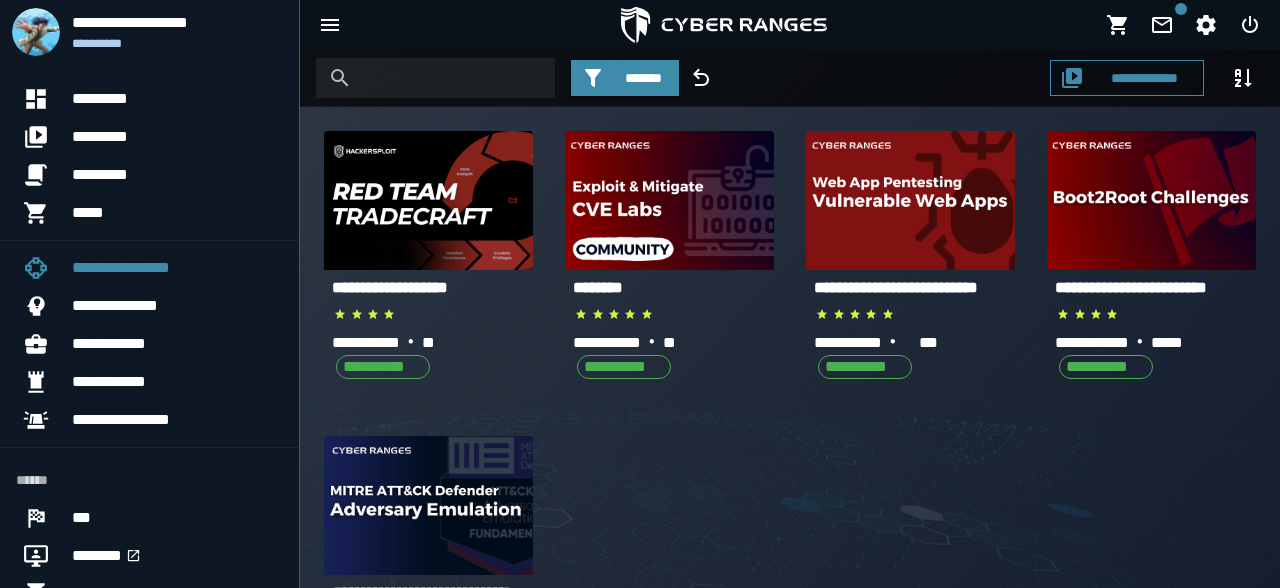 click on "**********" at bounding box center [896, 287] 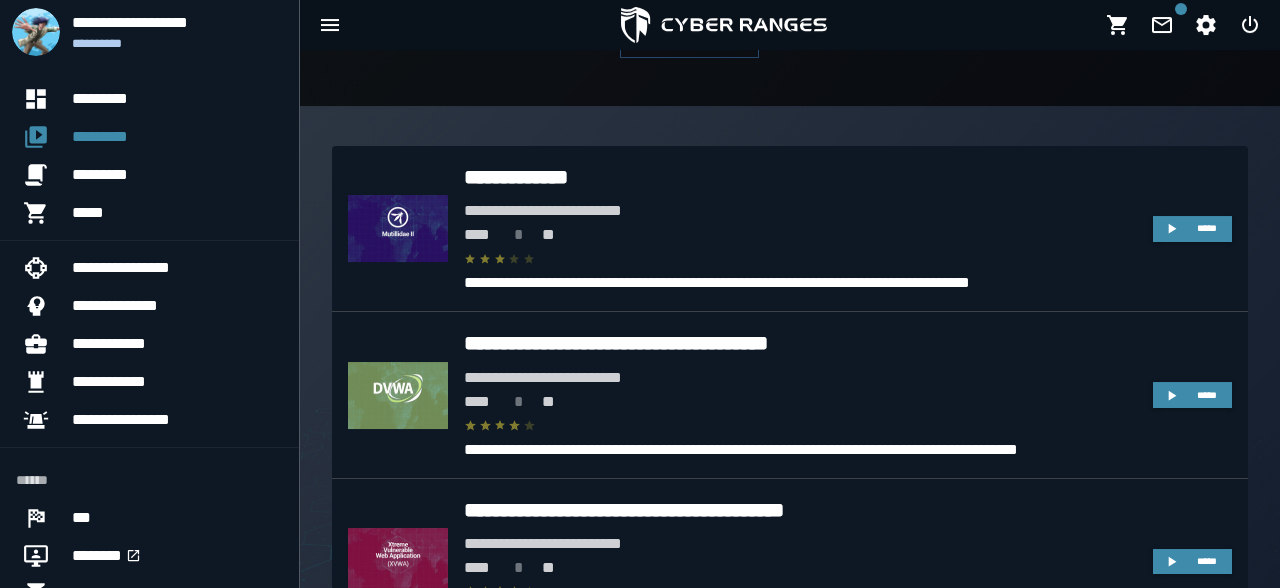 scroll, scrollTop: 493, scrollLeft: 0, axis: vertical 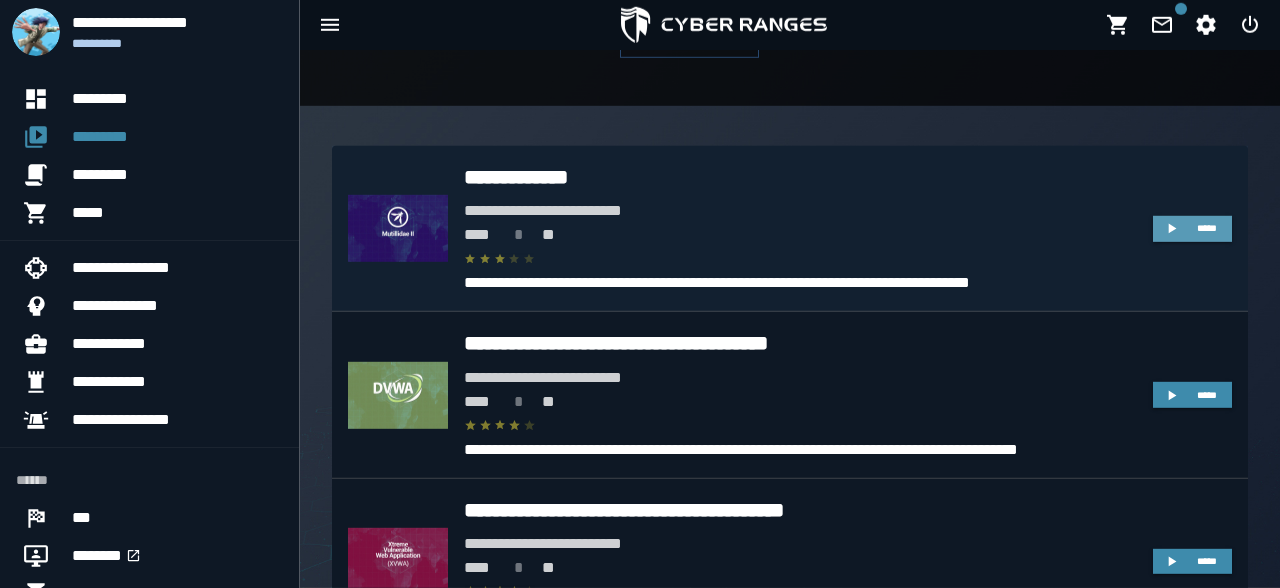 click on "*****" at bounding box center (1192, 229) 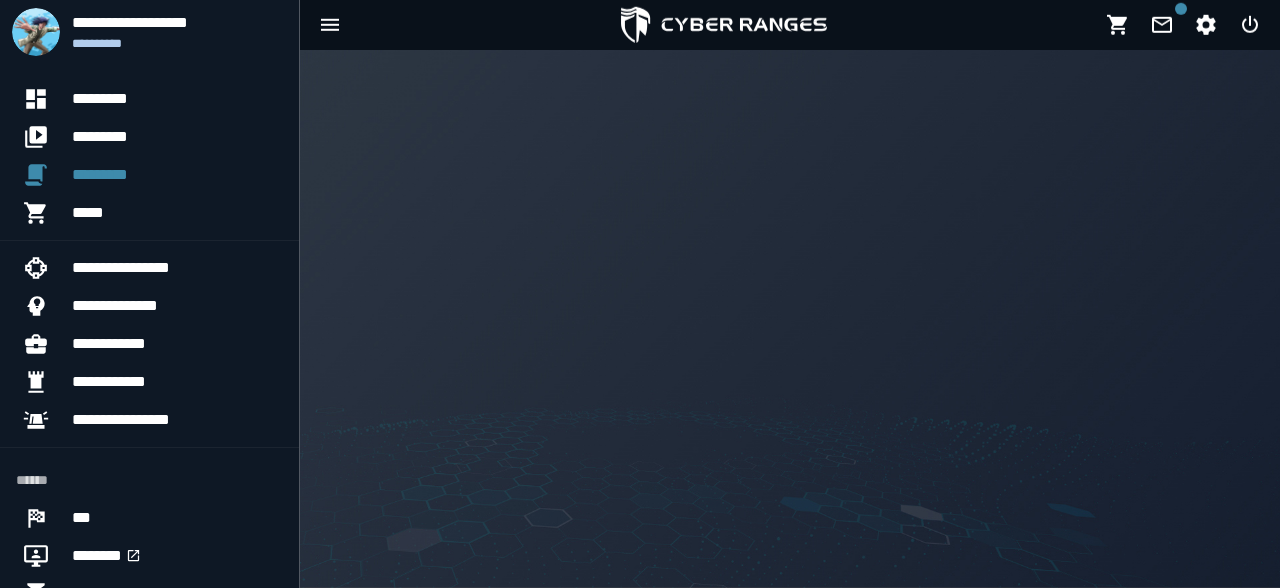 scroll, scrollTop: 0, scrollLeft: 0, axis: both 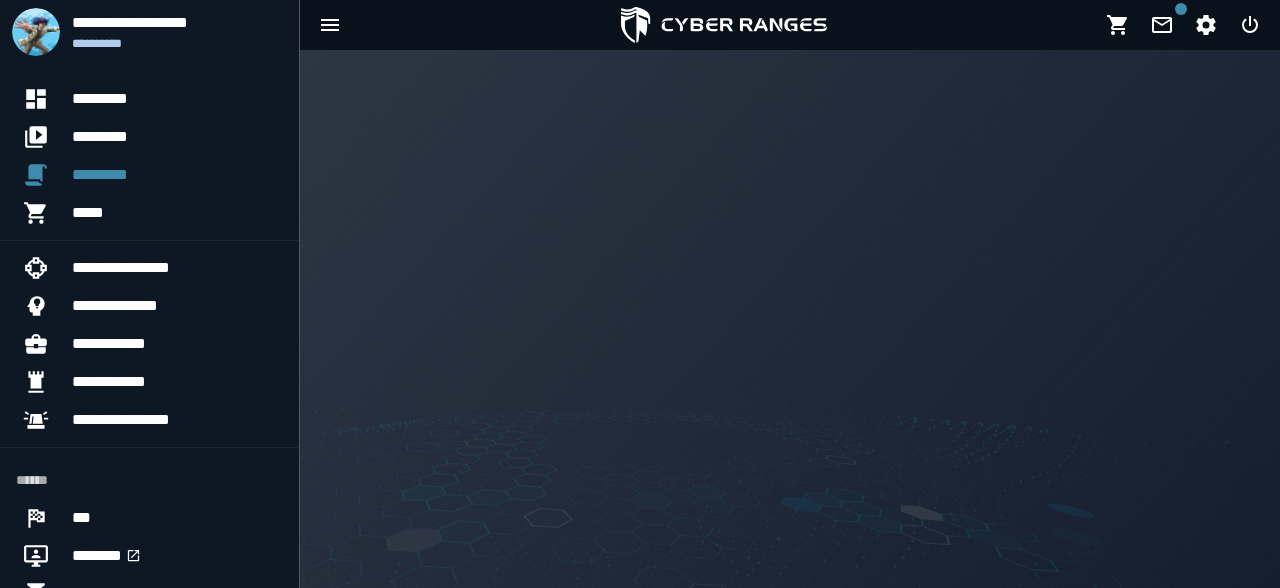 click at bounding box center [790, 319] 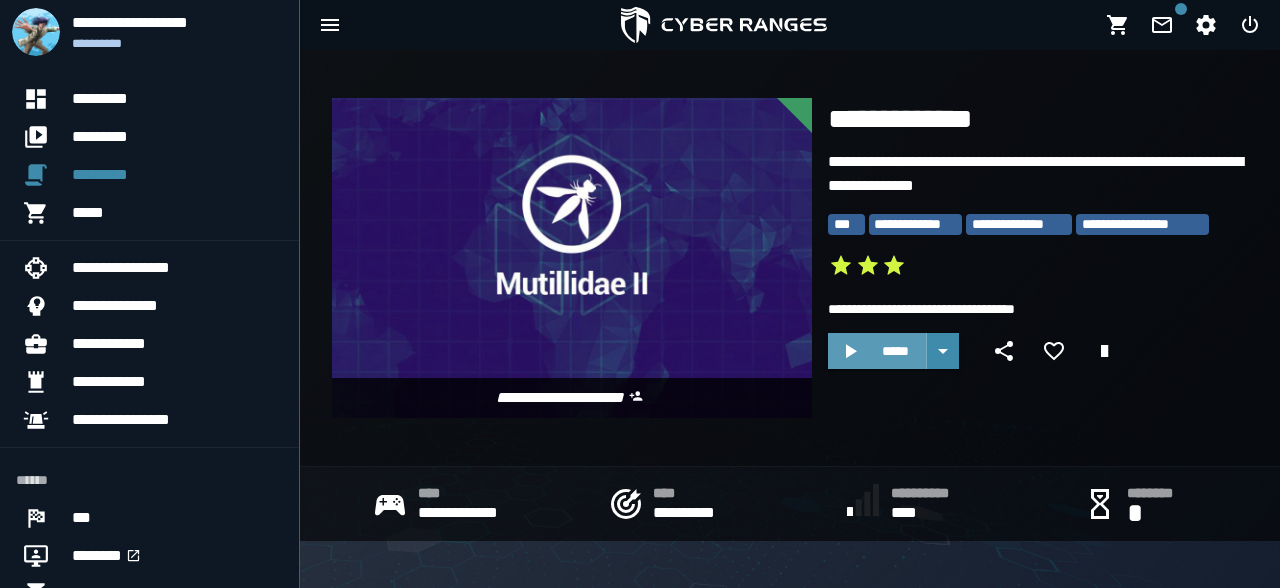 click on "*****" at bounding box center [895, 351] 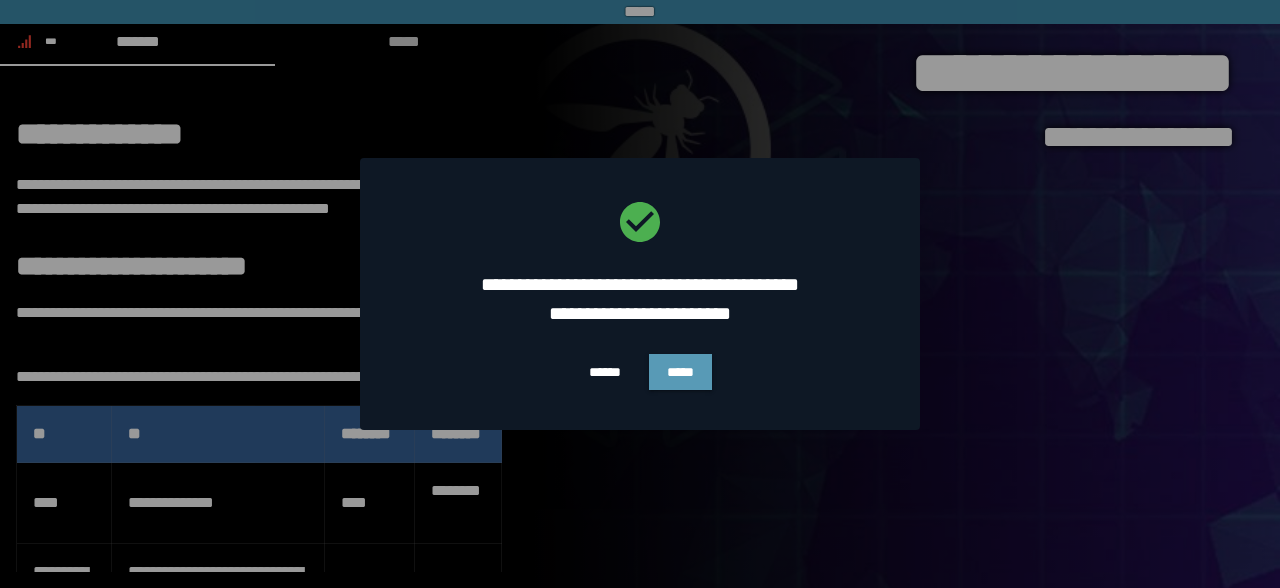 click on "*****" at bounding box center [680, 372] 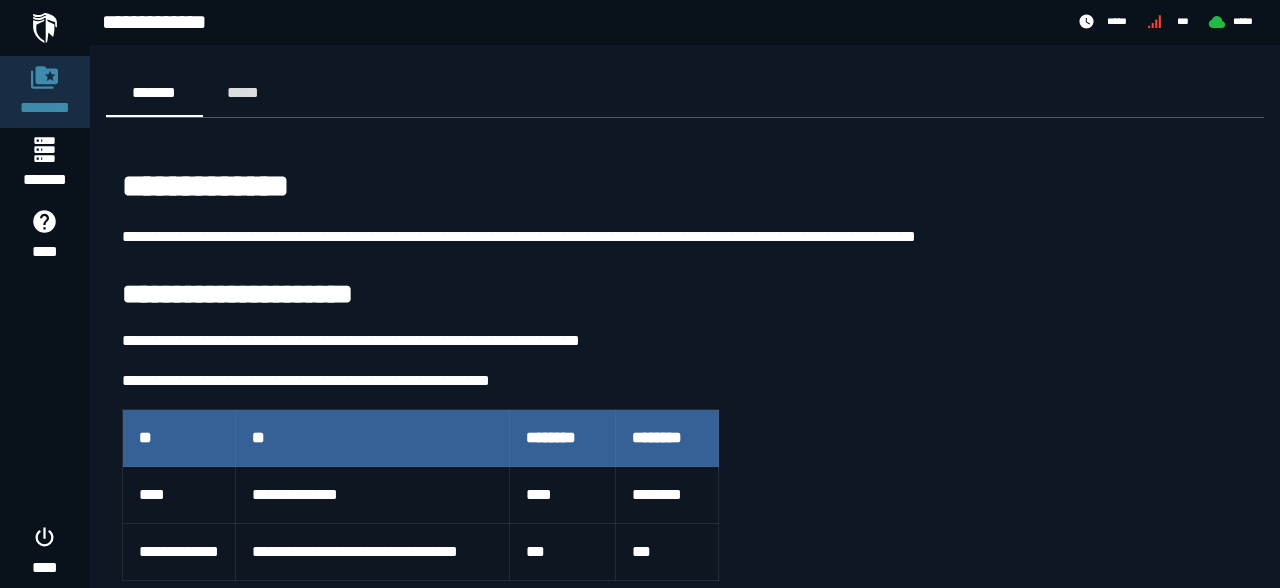 scroll, scrollTop: 50, scrollLeft: 0, axis: vertical 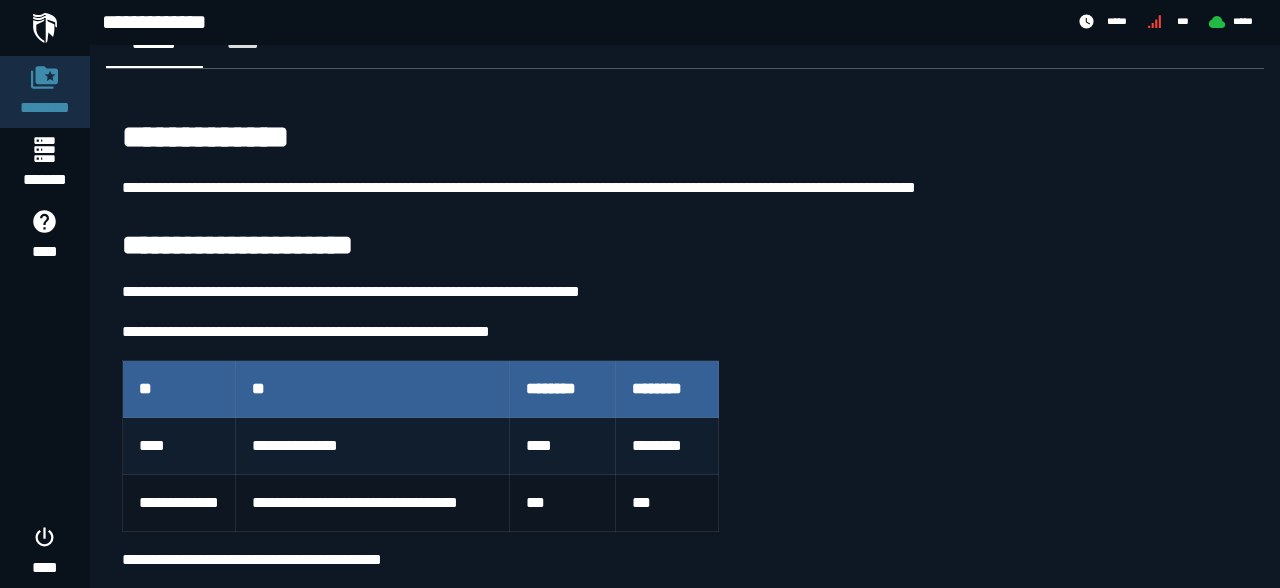 click on "**********" at bounding box center (372, 446) 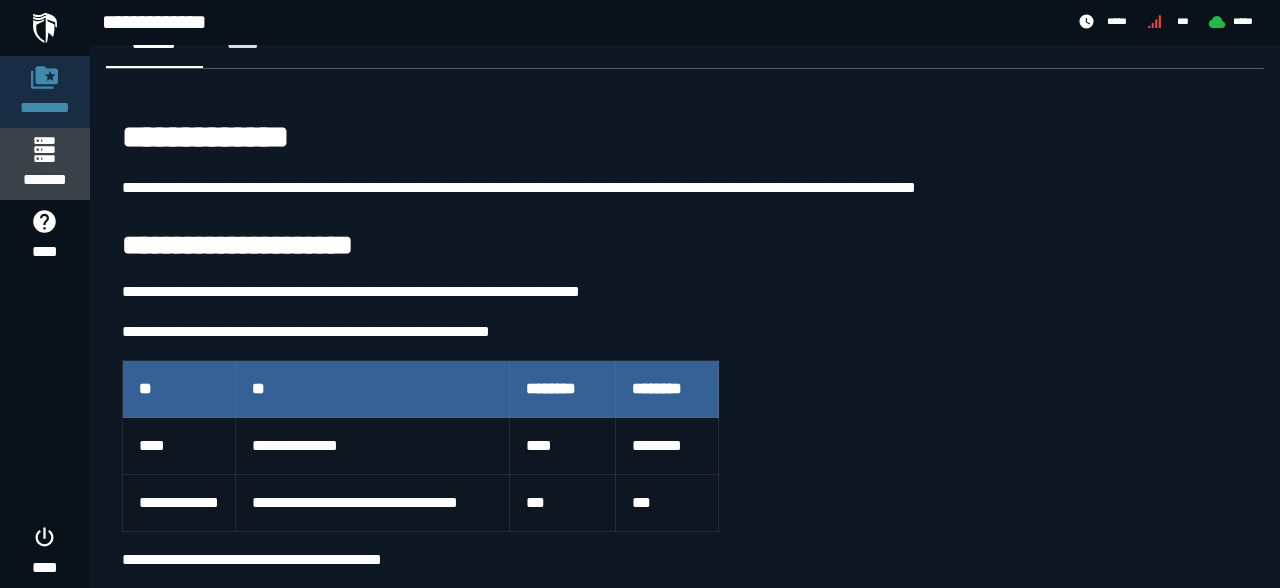 click on "*******" at bounding box center [44, 164] 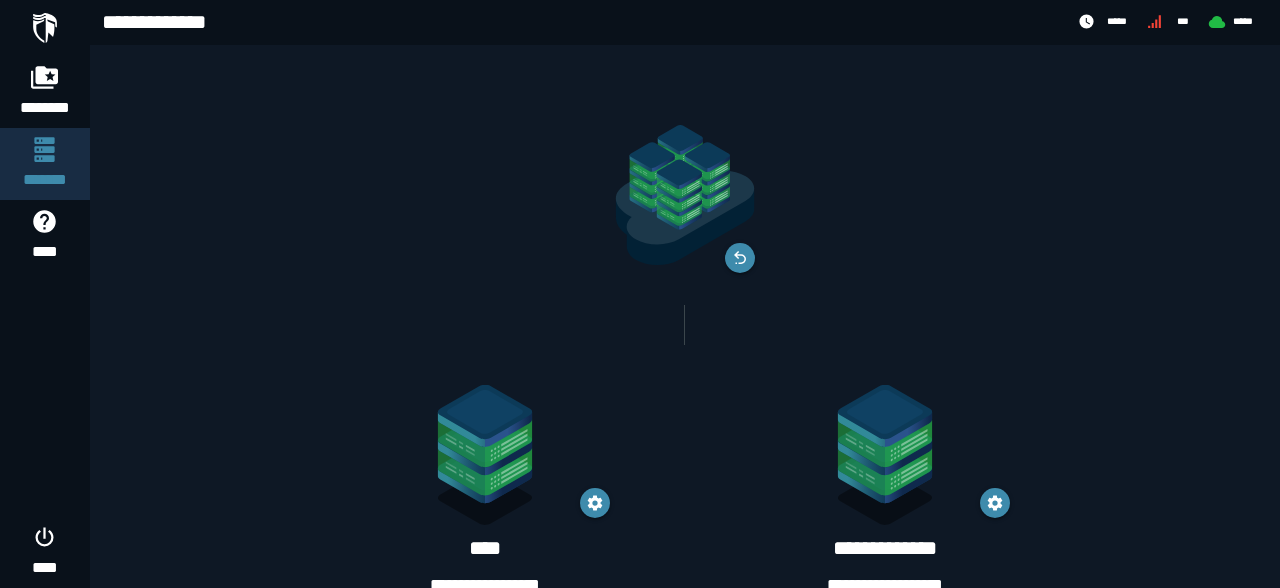 scroll, scrollTop: 102, scrollLeft: 0, axis: vertical 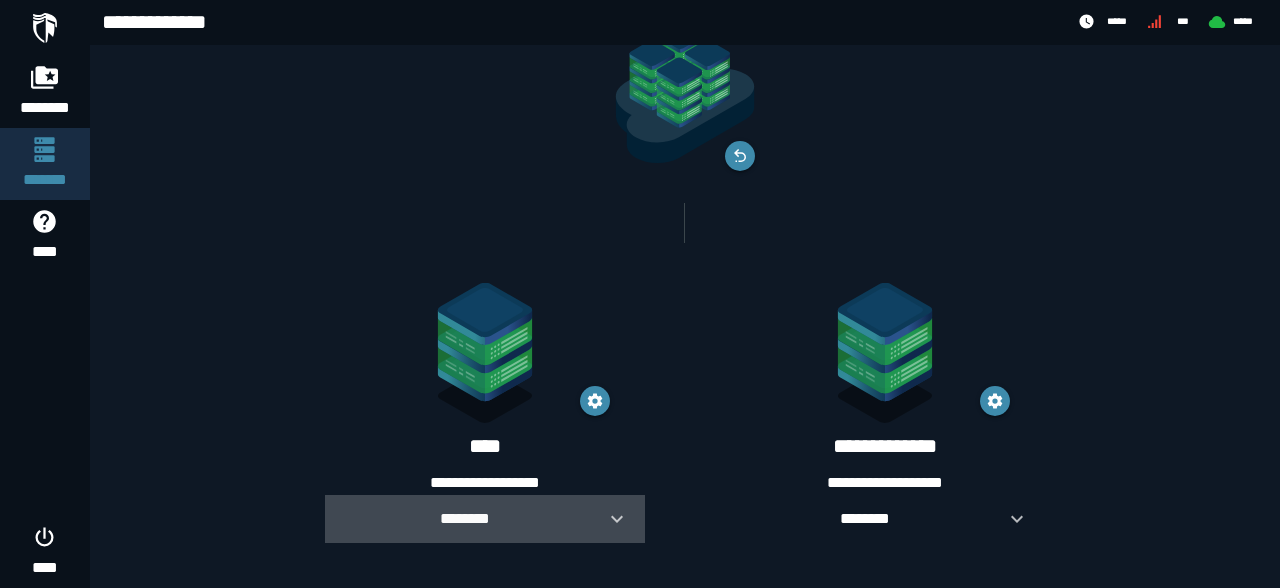 click 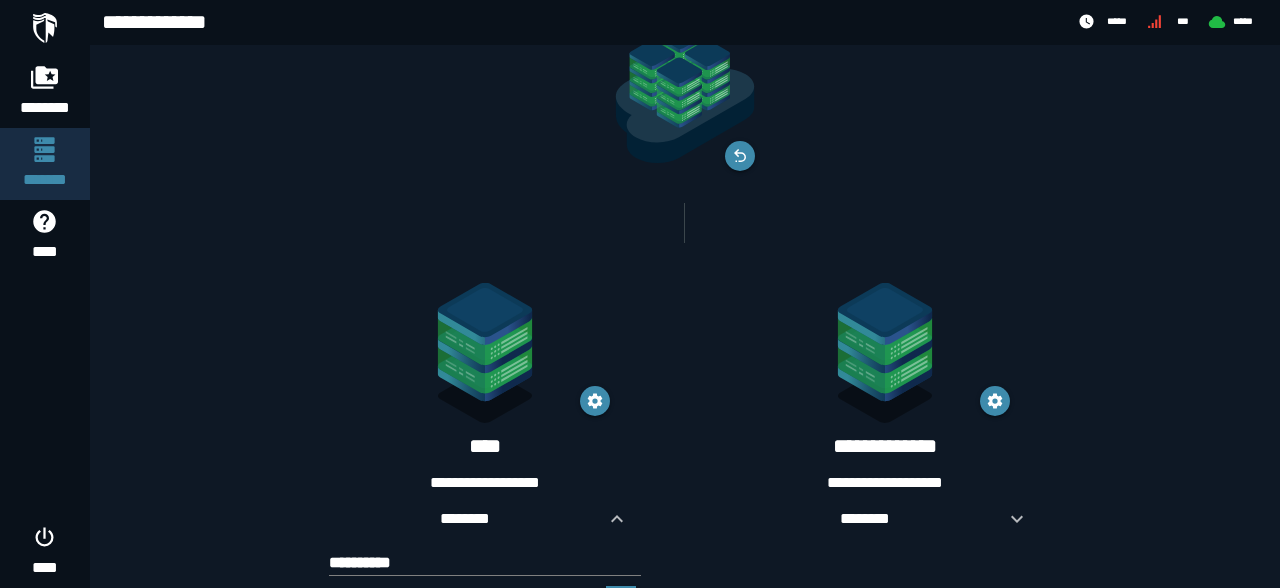 scroll, scrollTop: 213, scrollLeft: 0, axis: vertical 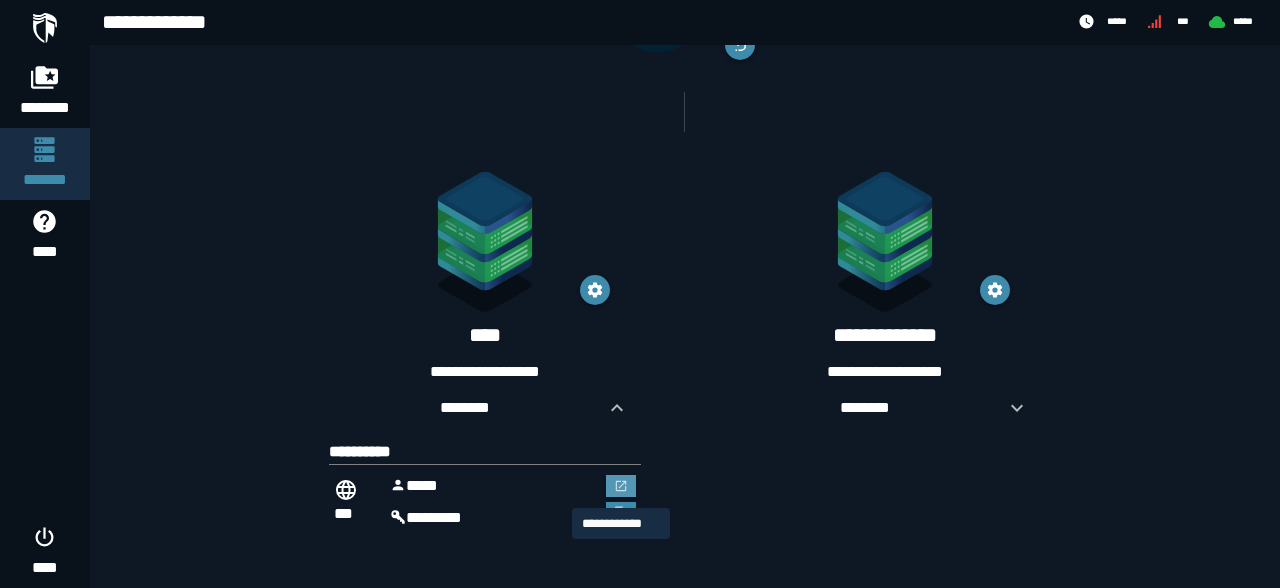 click 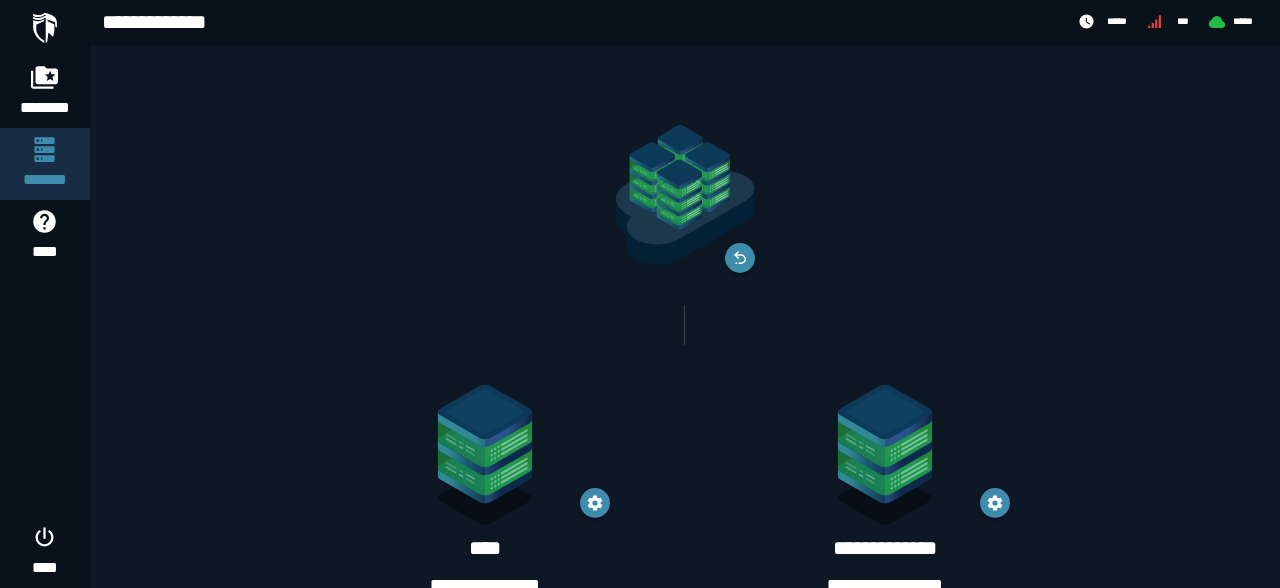 scroll, scrollTop: 213, scrollLeft: 0, axis: vertical 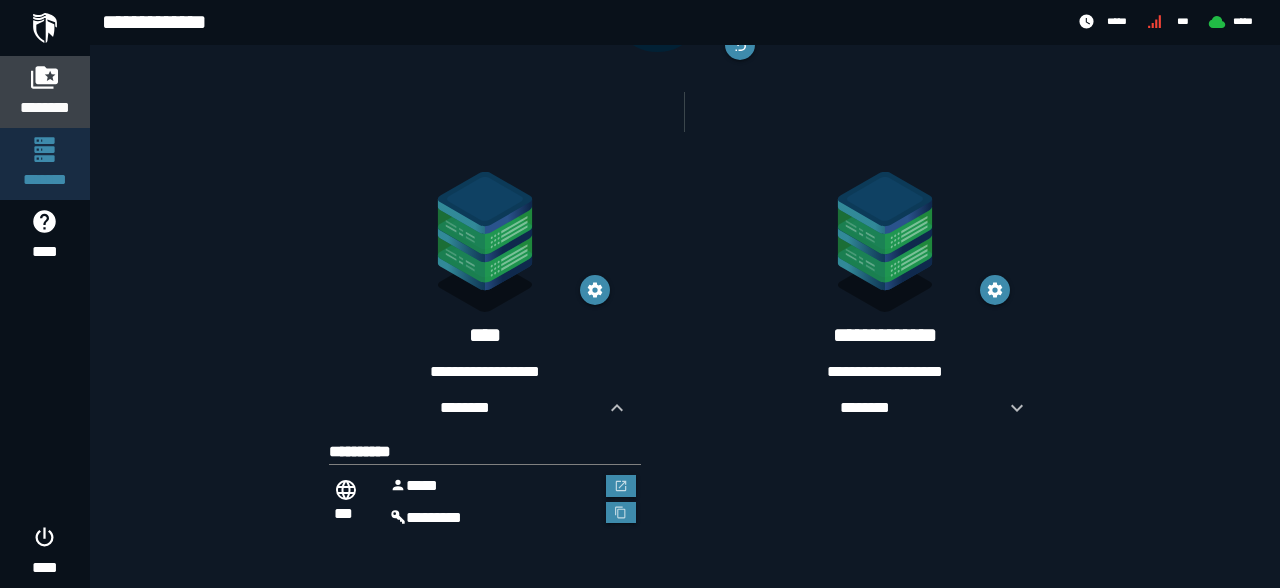 click on "********" at bounding box center (45, 108) 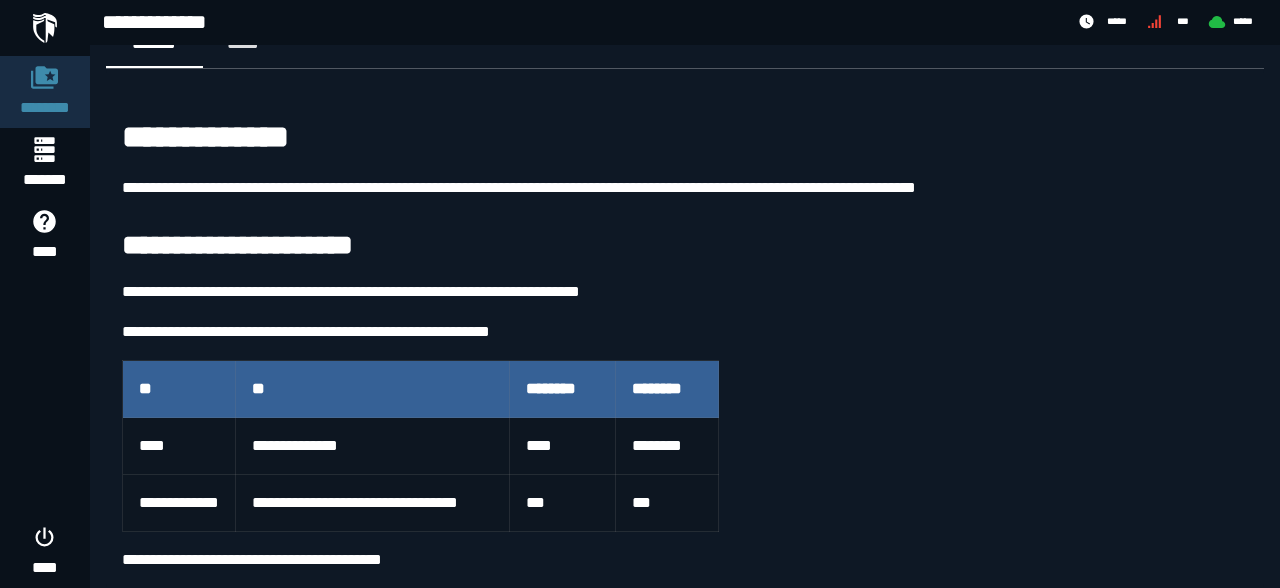 scroll, scrollTop: 0, scrollLeft: 0, axis: both 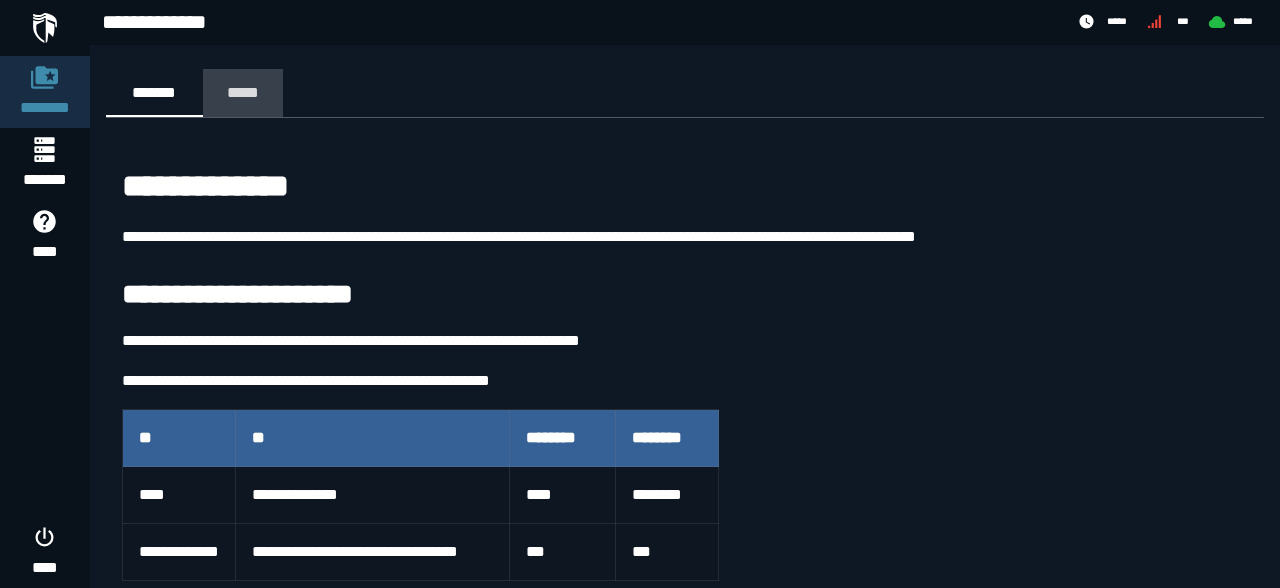 click on "*****" at bounding box center (243, 92) 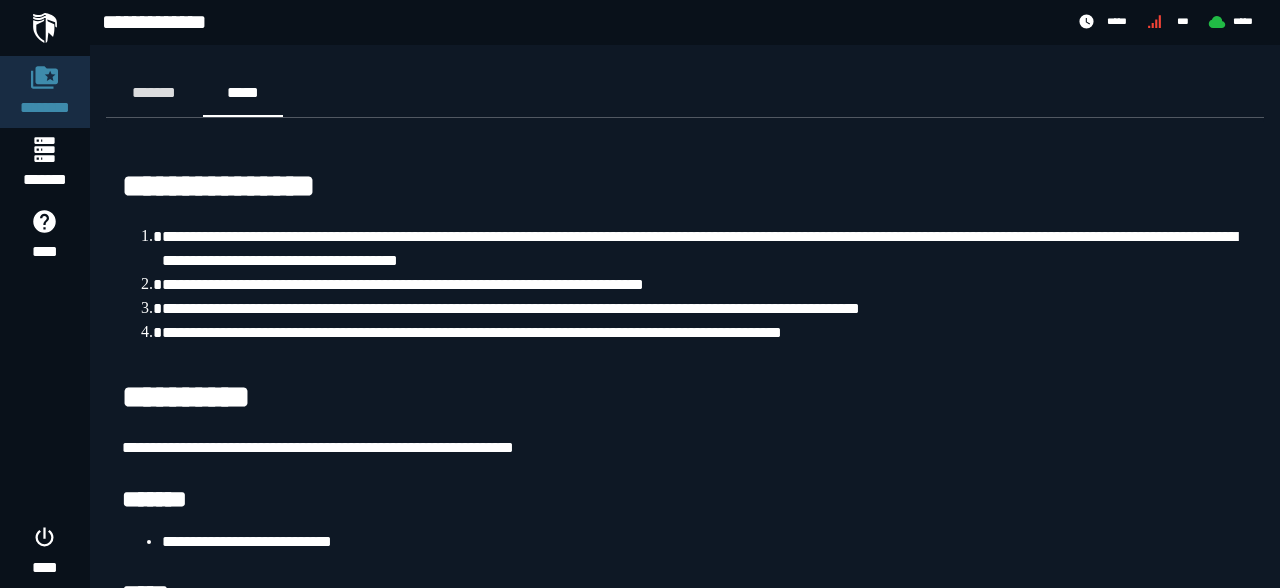 scroll, scrollTop: 91, scrollLeft: 0, axis: vertical 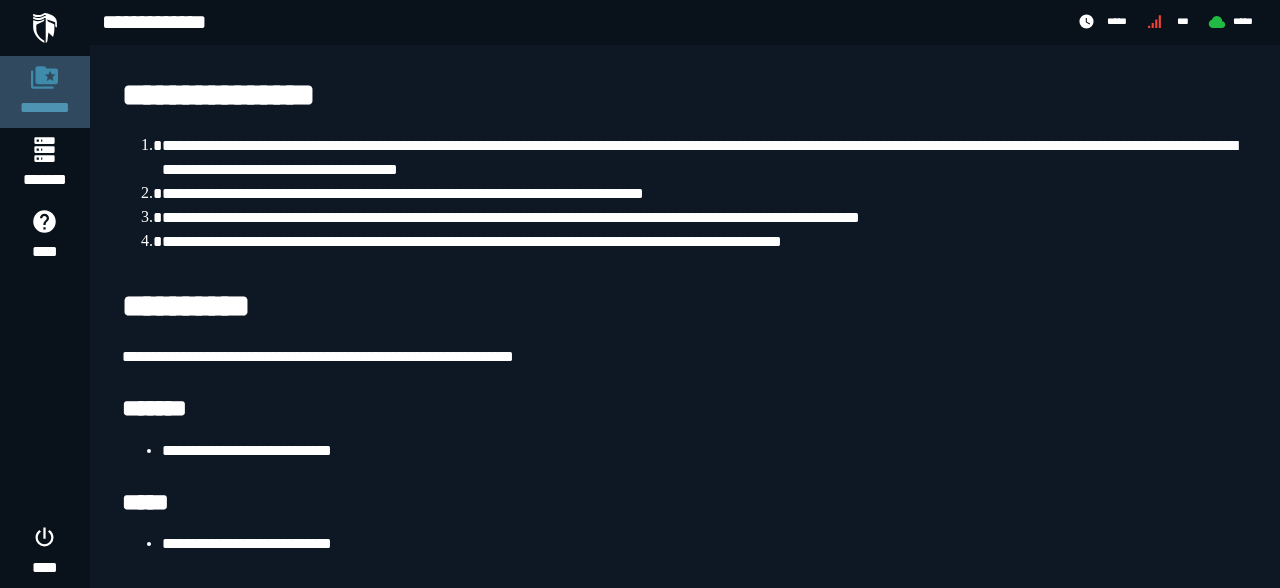 click on "********" at bounding box center [45, 92] 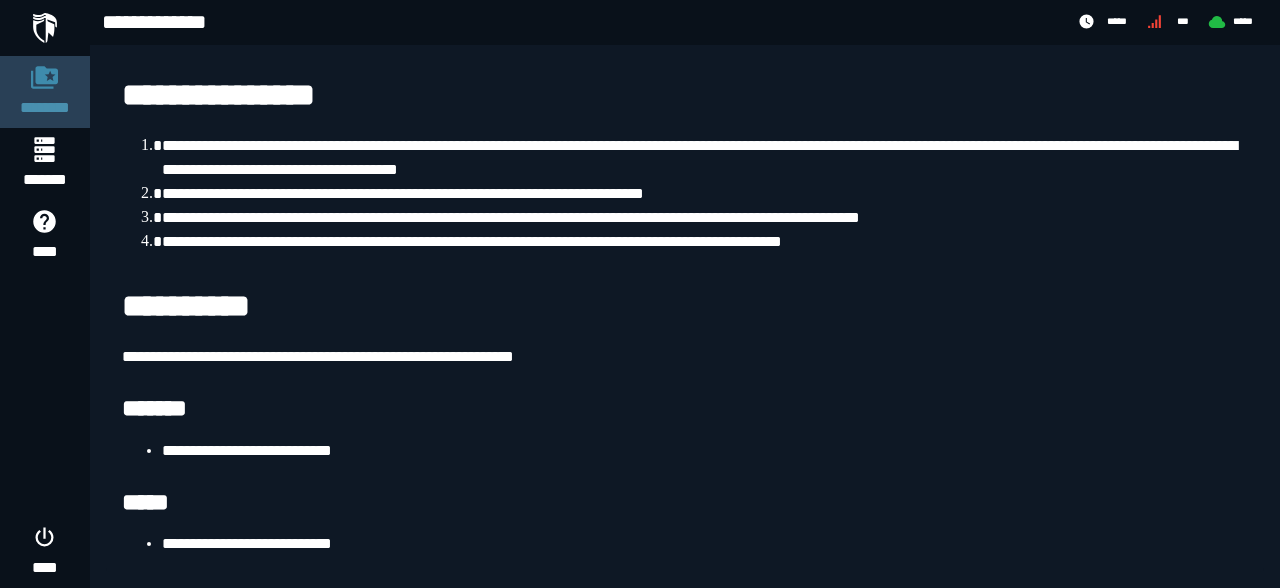 scroll, scrollTop: 0, scrollLeft: 0, axis: both 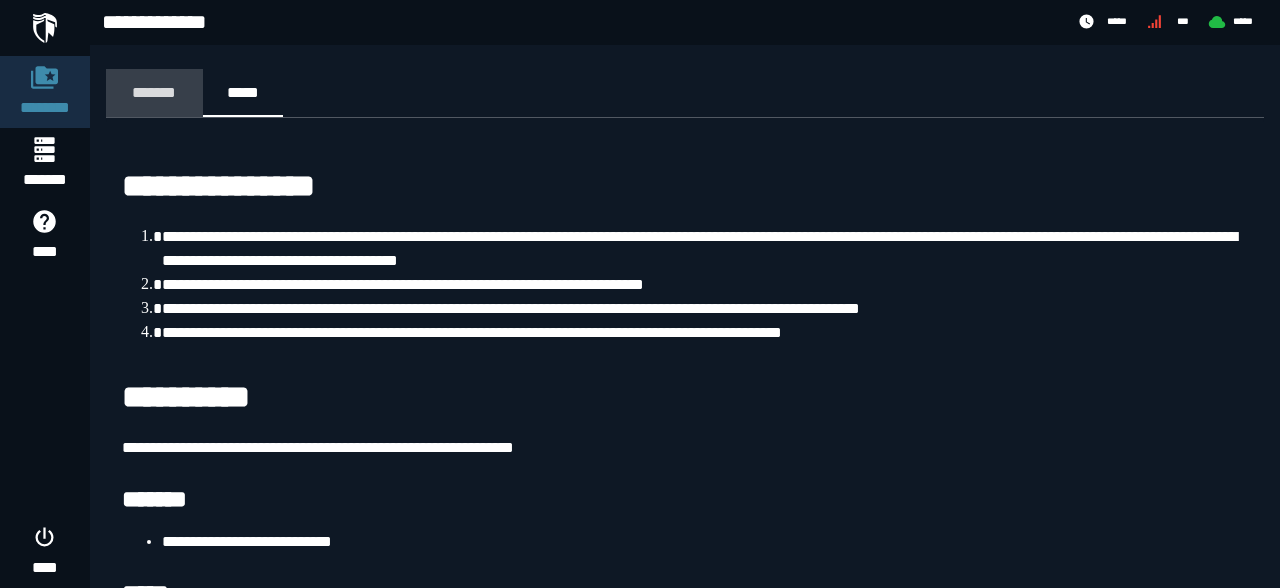 click on "*******" at bounding box center [154, 92] 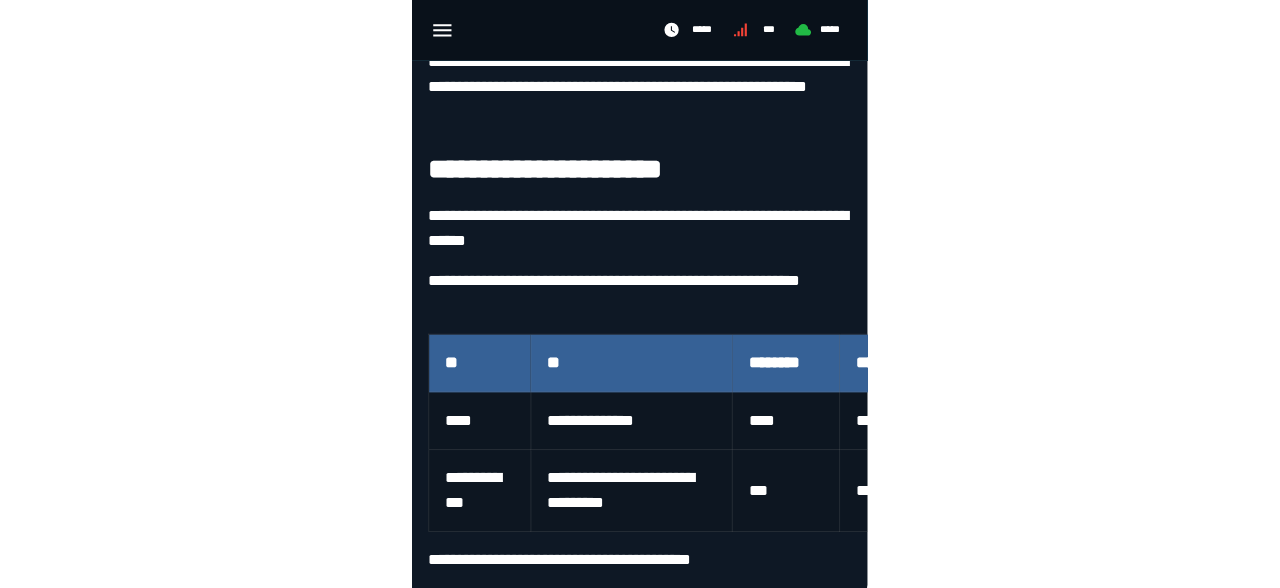 scroll, scrollTop: 0, scrollLeft: 0, axis: both 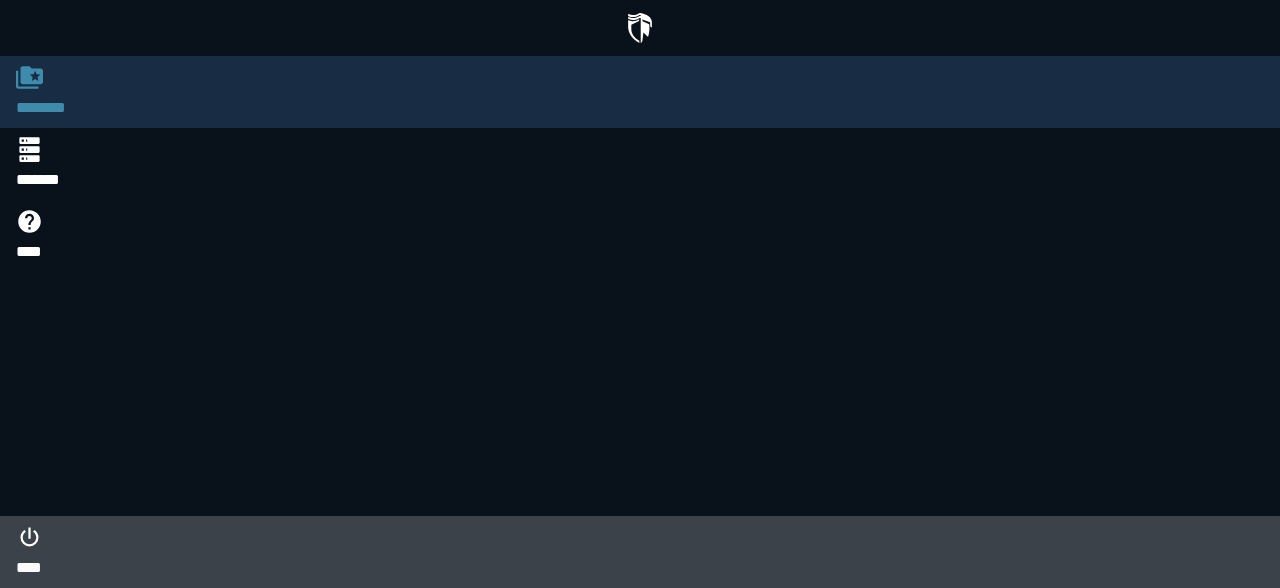 click 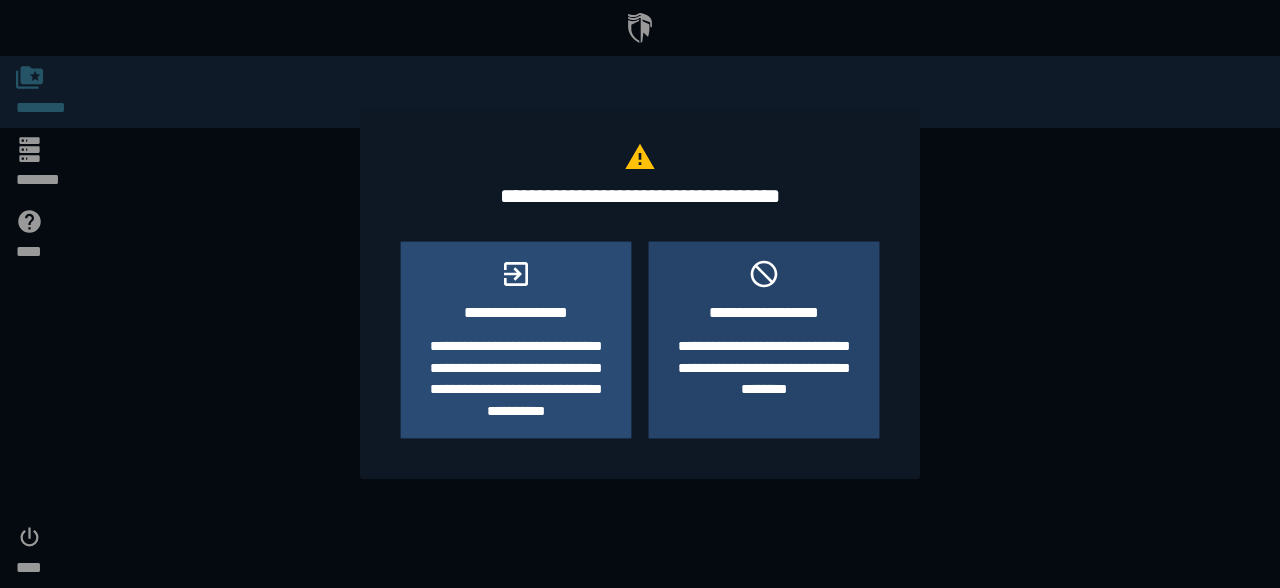 click on "**********" 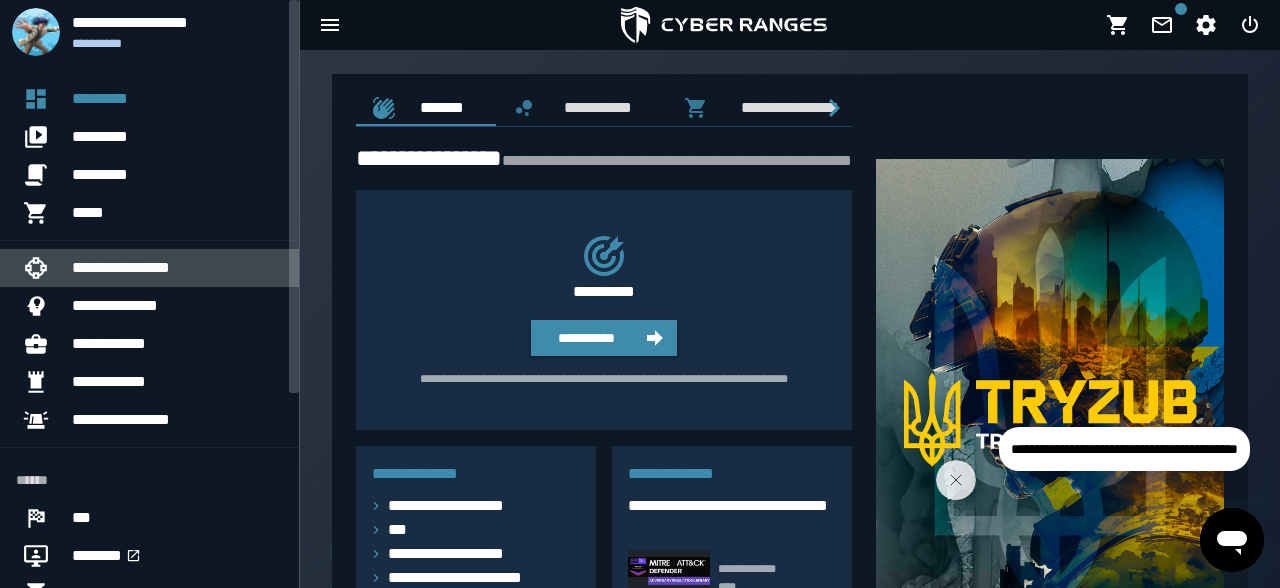 click on "**********" at bounding box center (177, 268) 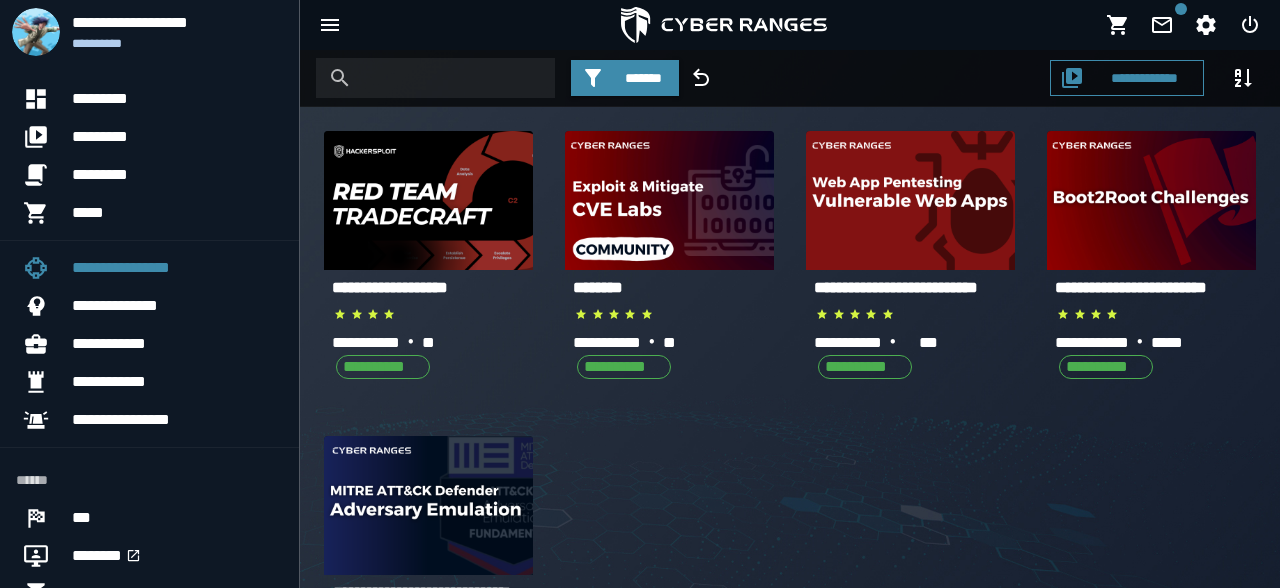 click on "**********" at bounding box center [896, 287] 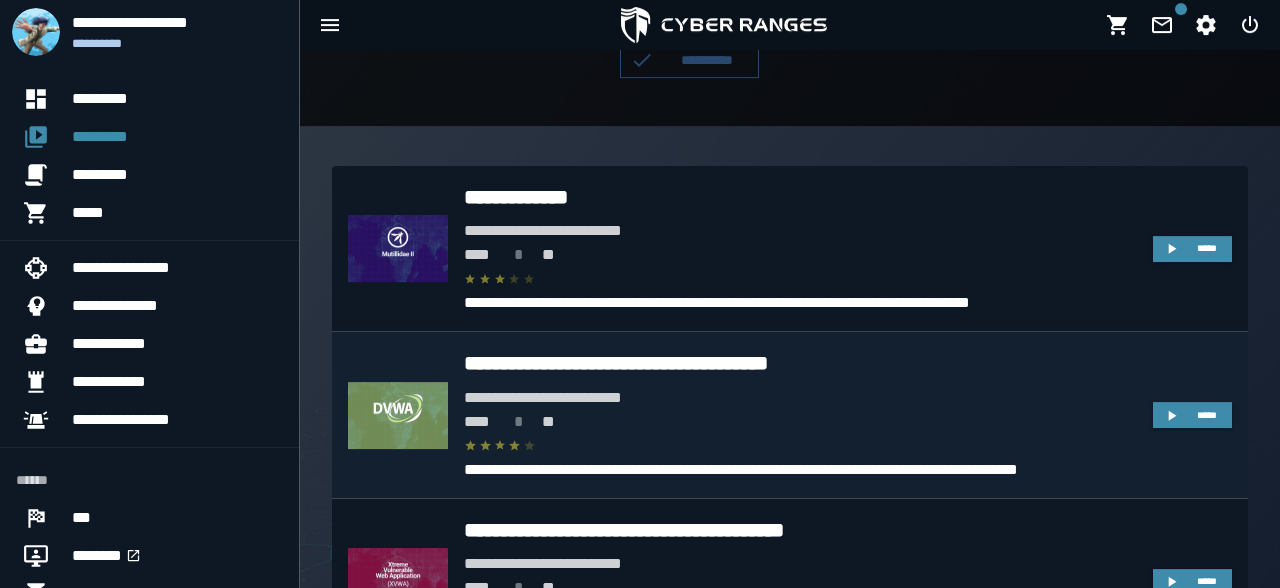 scroll, scrollTop: 474, scrollLeft: 0, axis: vertical 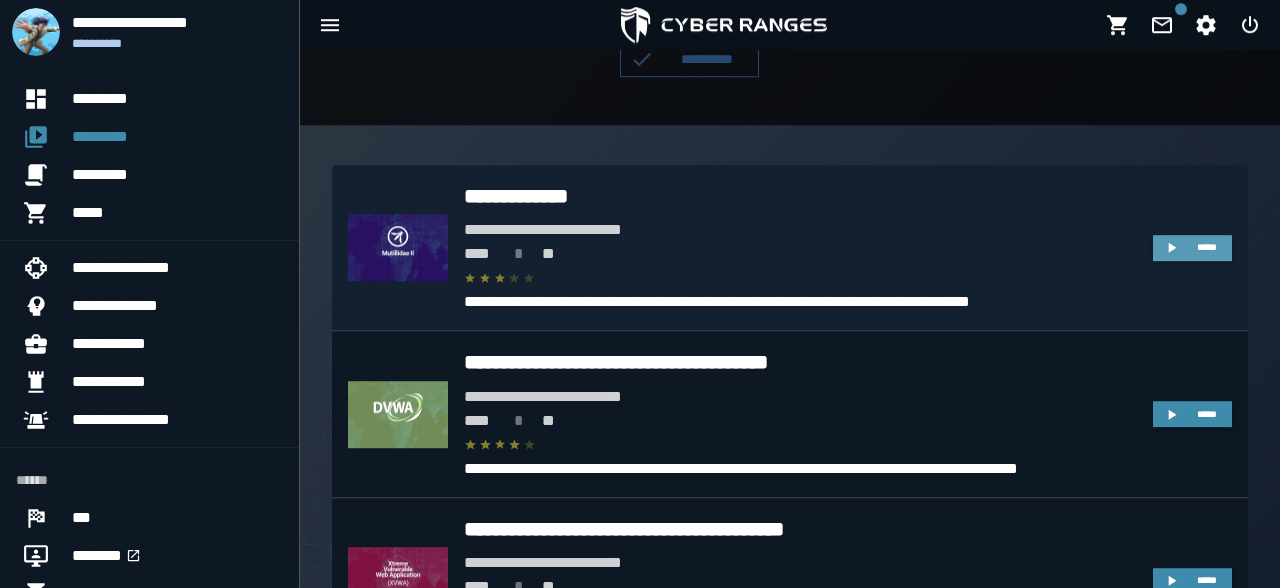 click on "*****" at bounding box center [1192, 248] 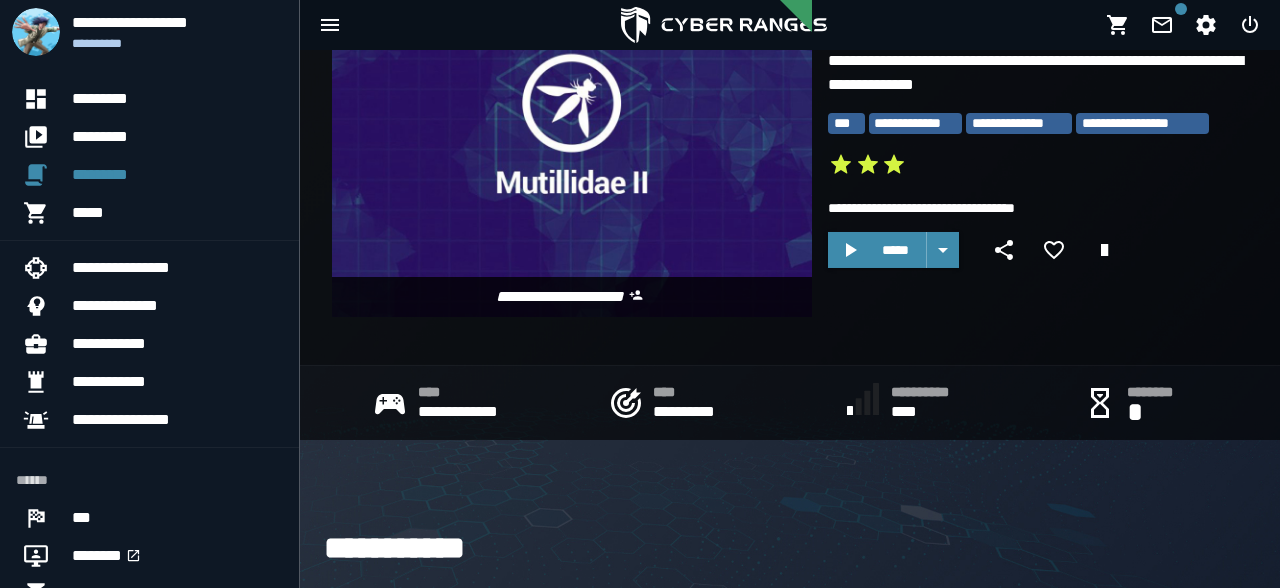 scroll, scrollTop: 94, scrollLeft: 0, axis: vertical 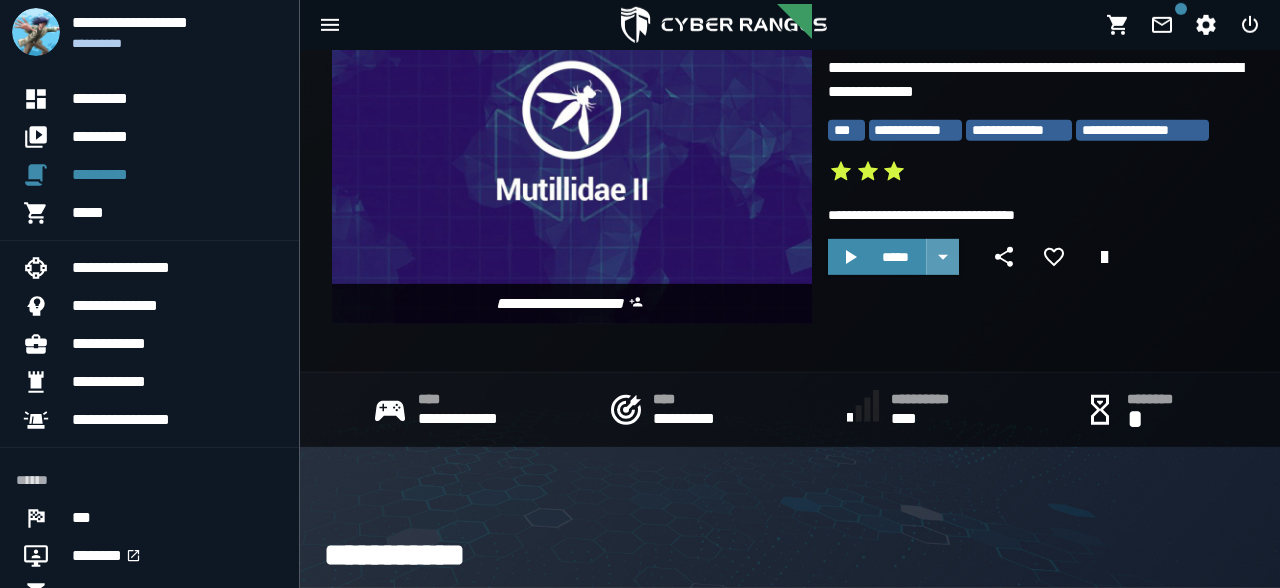 click 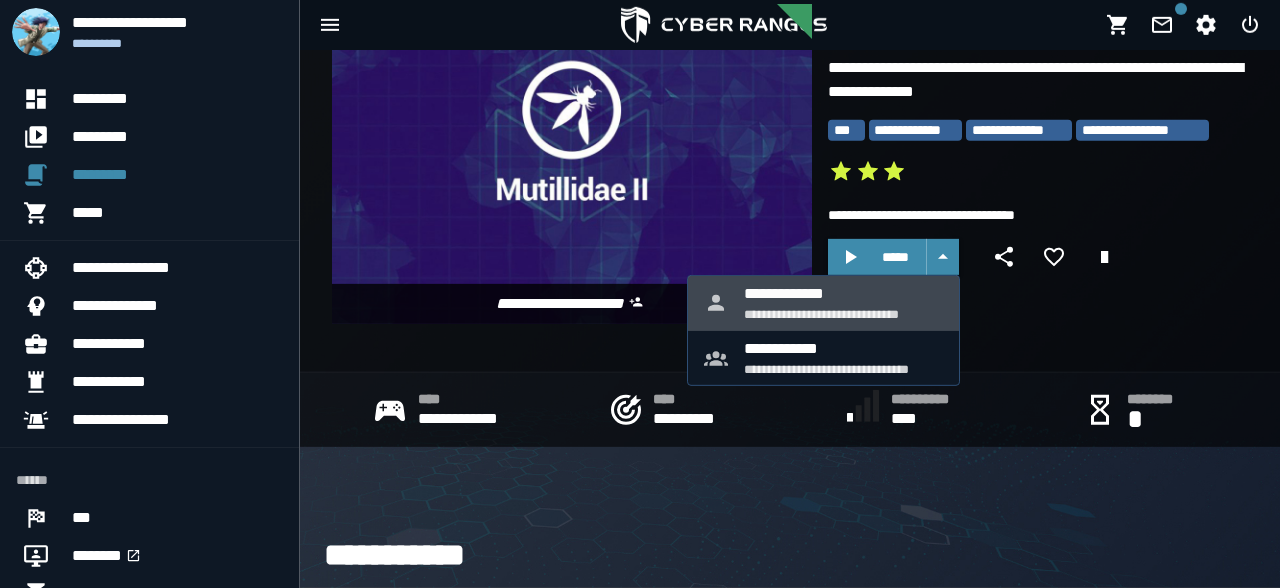 click on "**********" at bounding box center (843, 293) 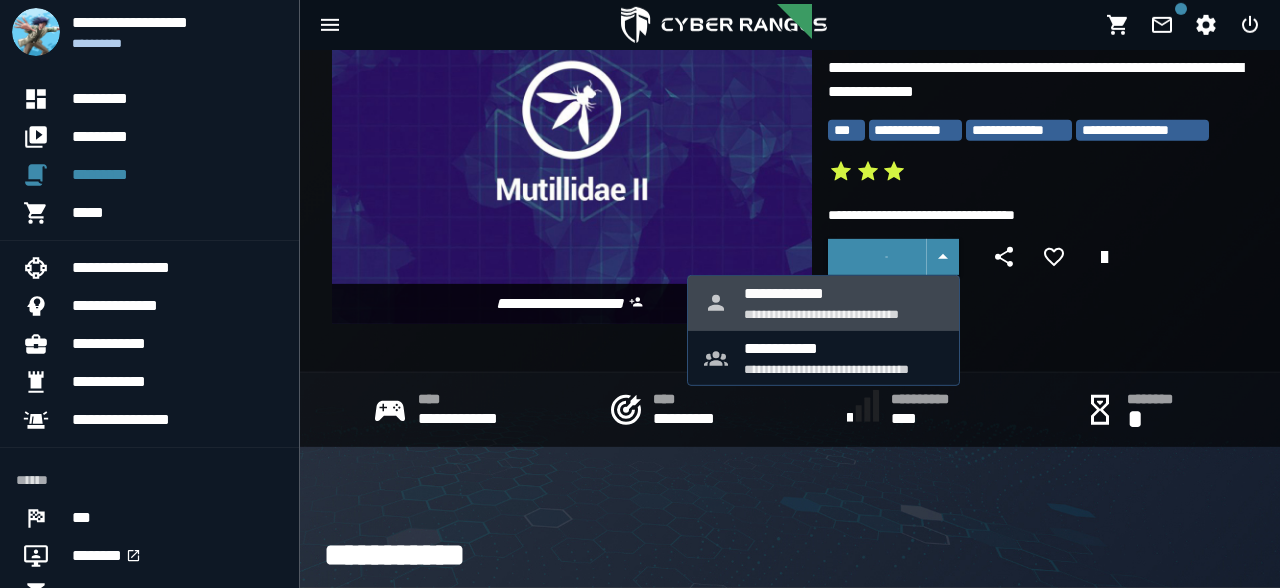 click on "**********" at bounding box center [843, 303] 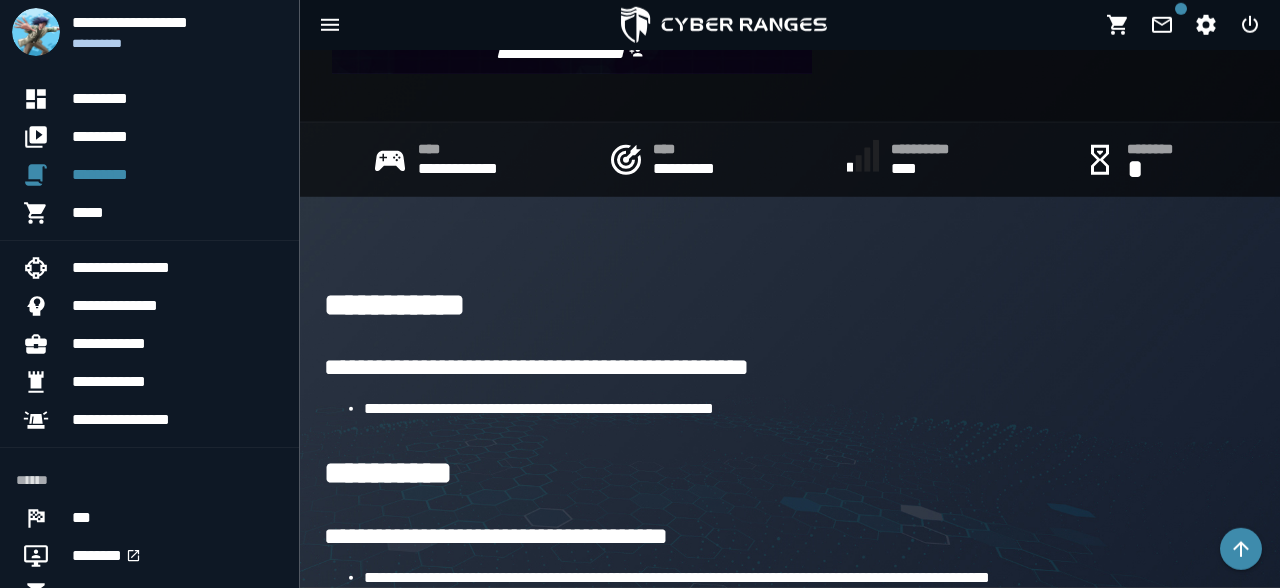 scroll, scrollTop: 0, scrollLeft: 0, axis: both 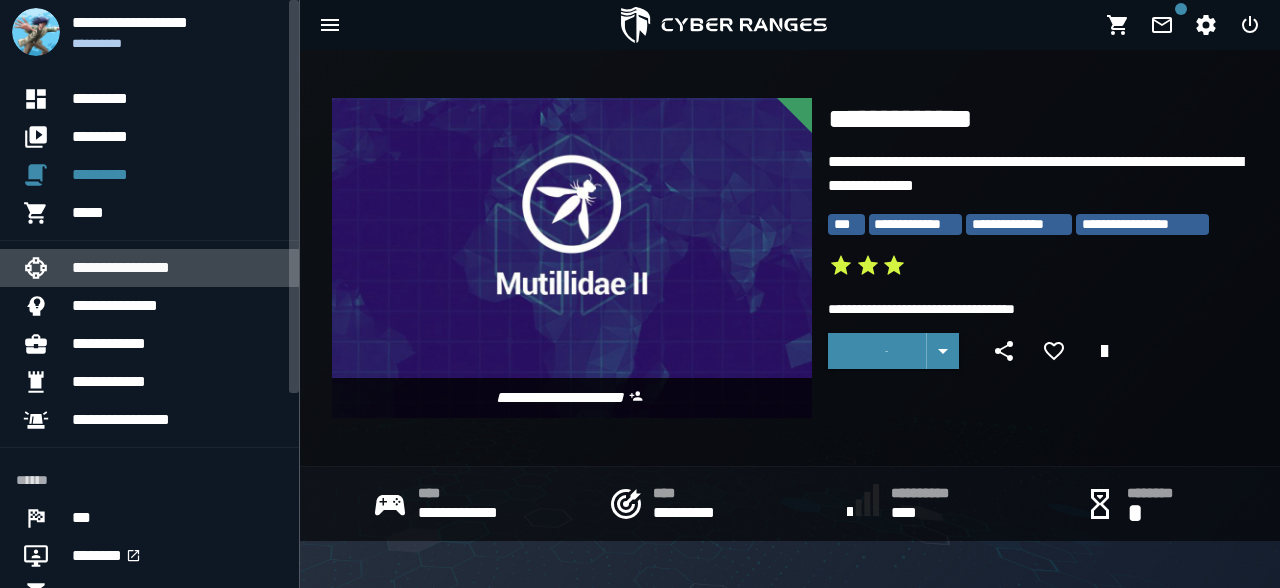click on "**********" at bounding box center [177, 268] 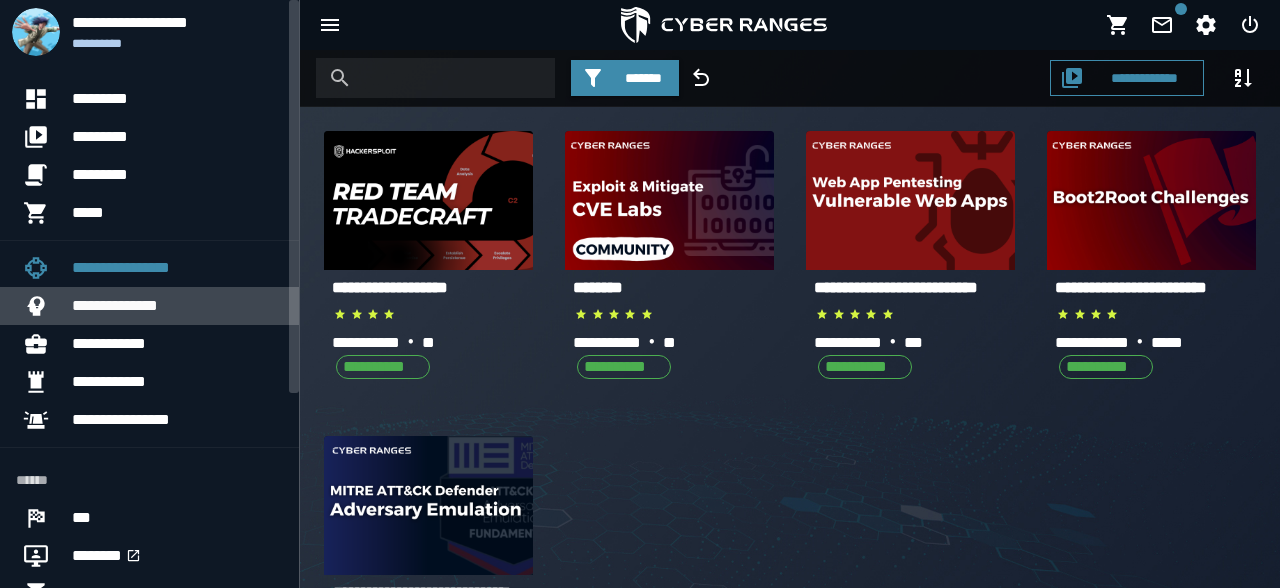 click on "**********" at bounding box center (177, 306) 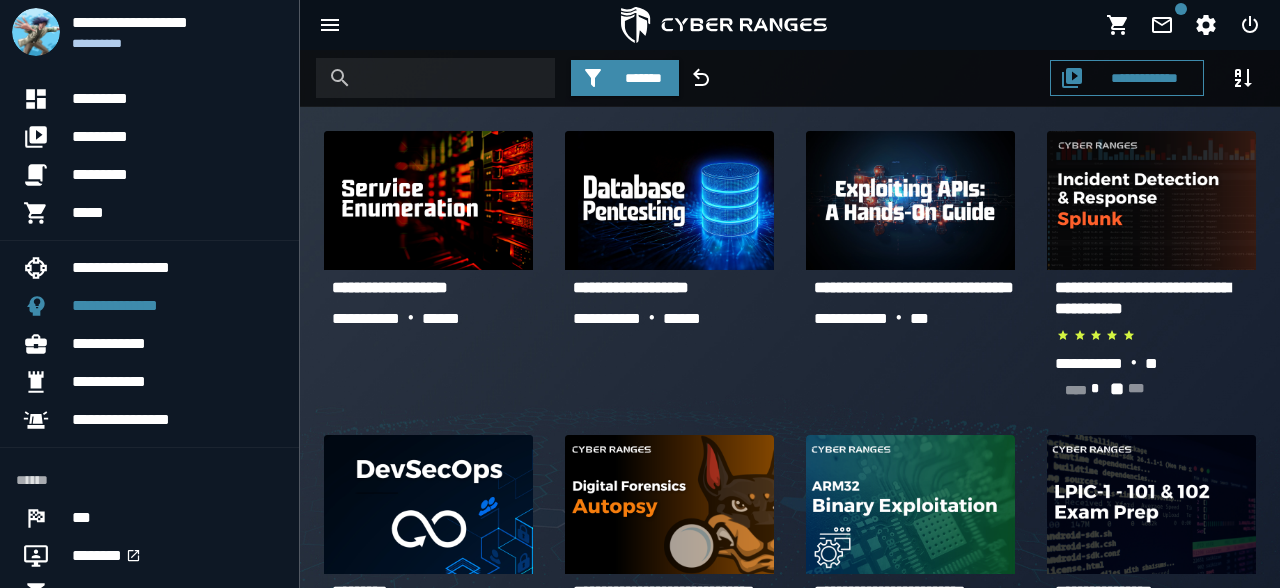 click on "**********" 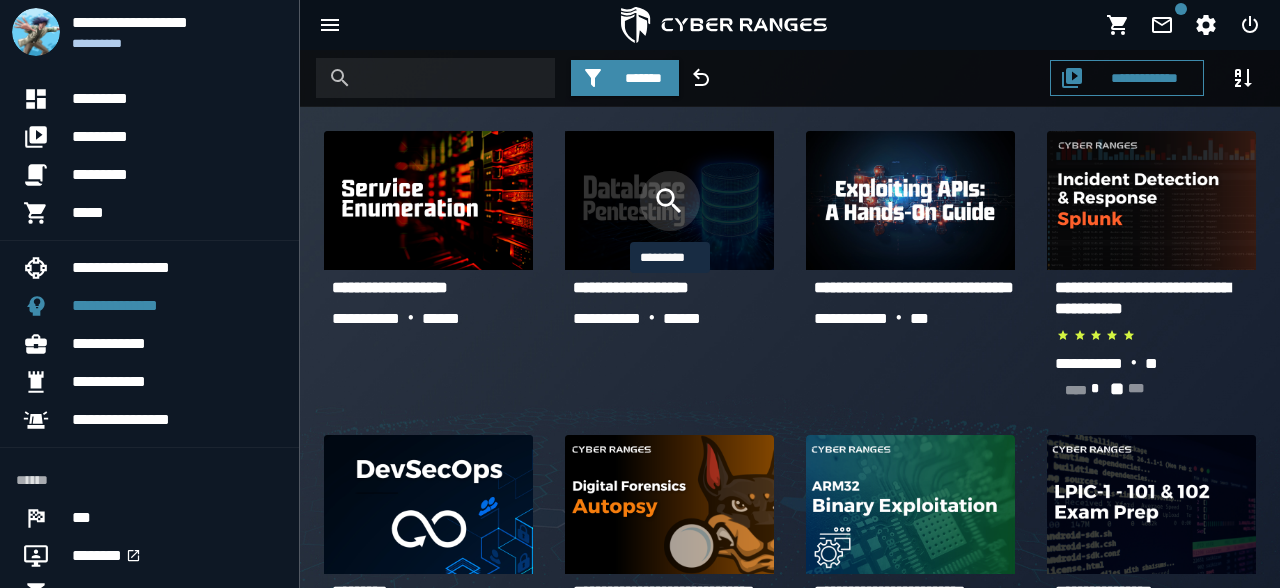 click at bounding box center [670, 201] 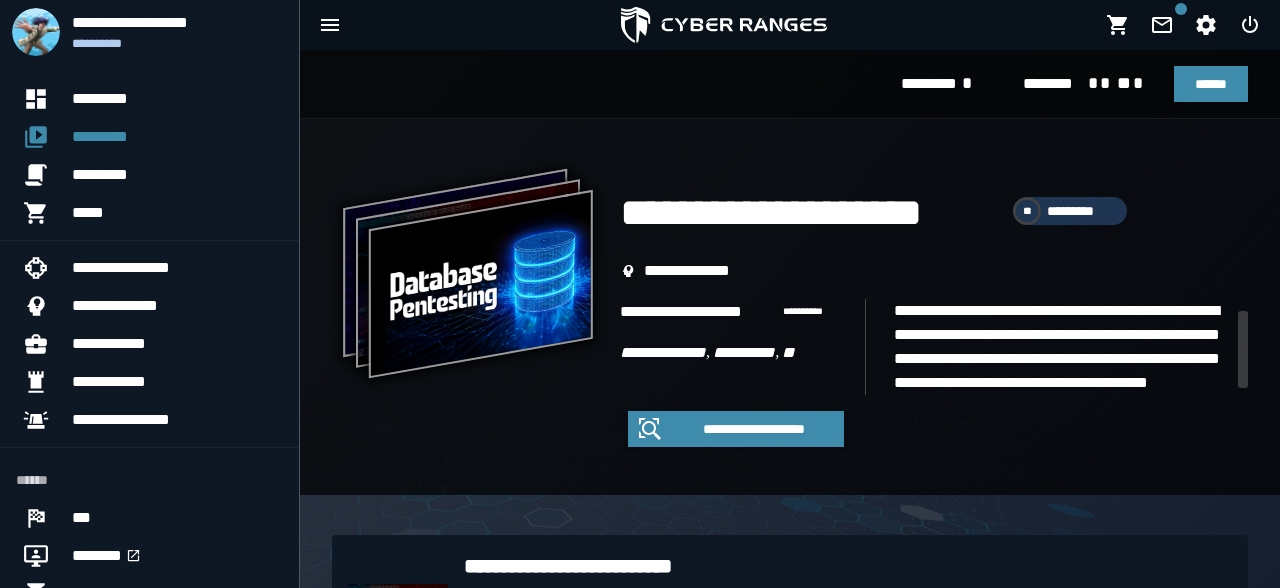 scroll, scrollTop: 24, scrollLeft: 0, axis: vertical 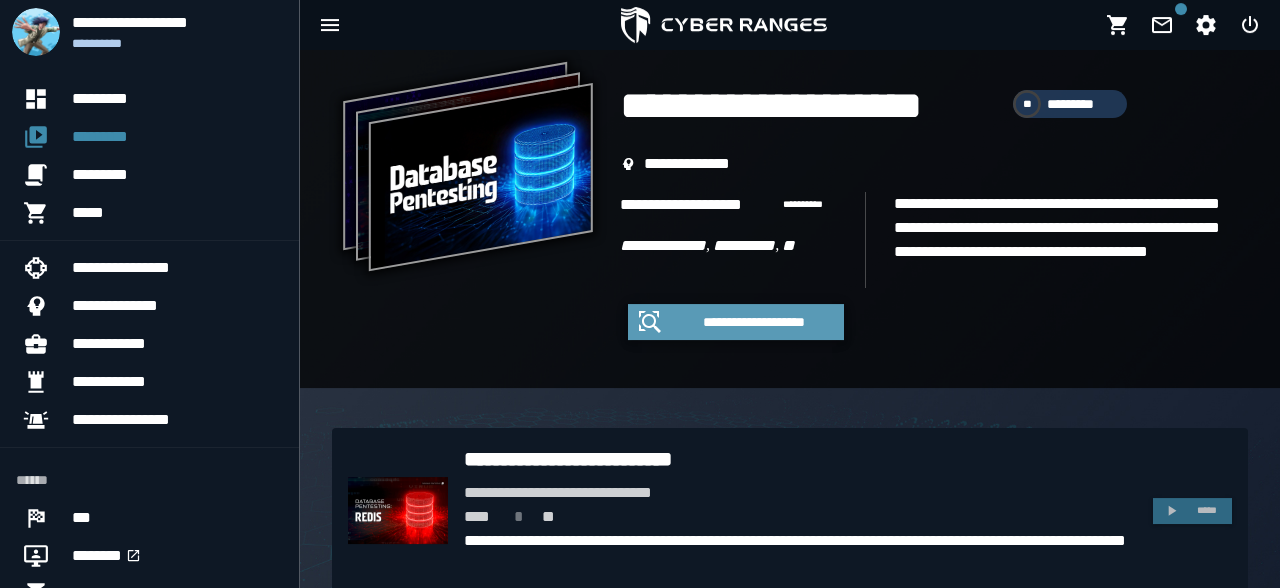 click on "**********" at bounding box center (754, 322) 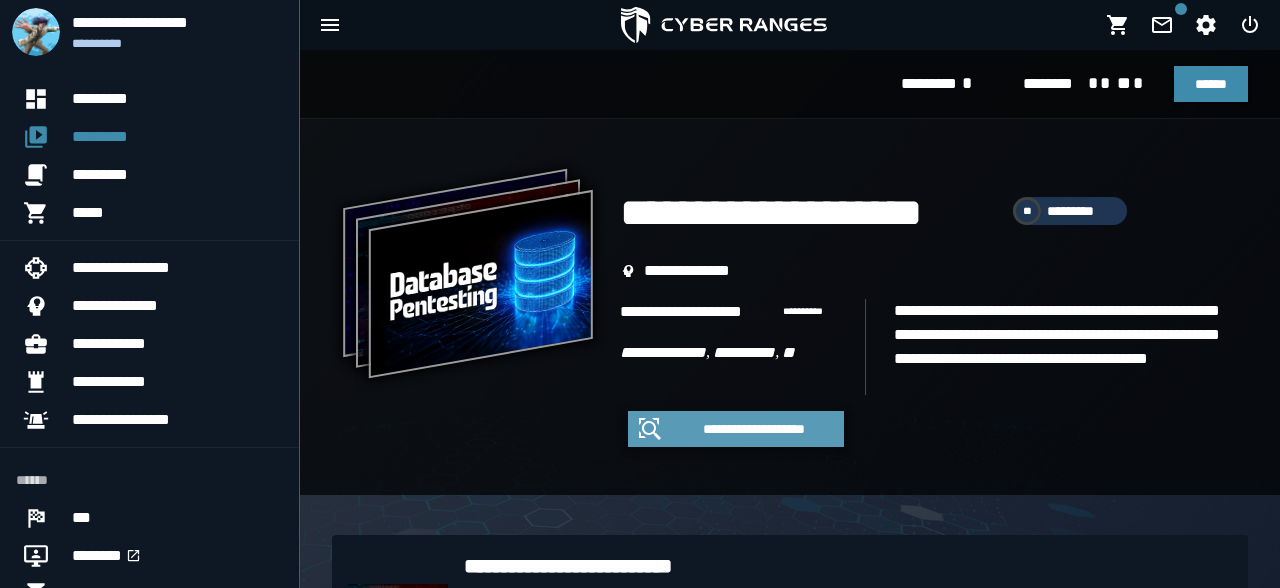 scroll, scrollTop: 24, scrollLeft: 0, axis: vertical 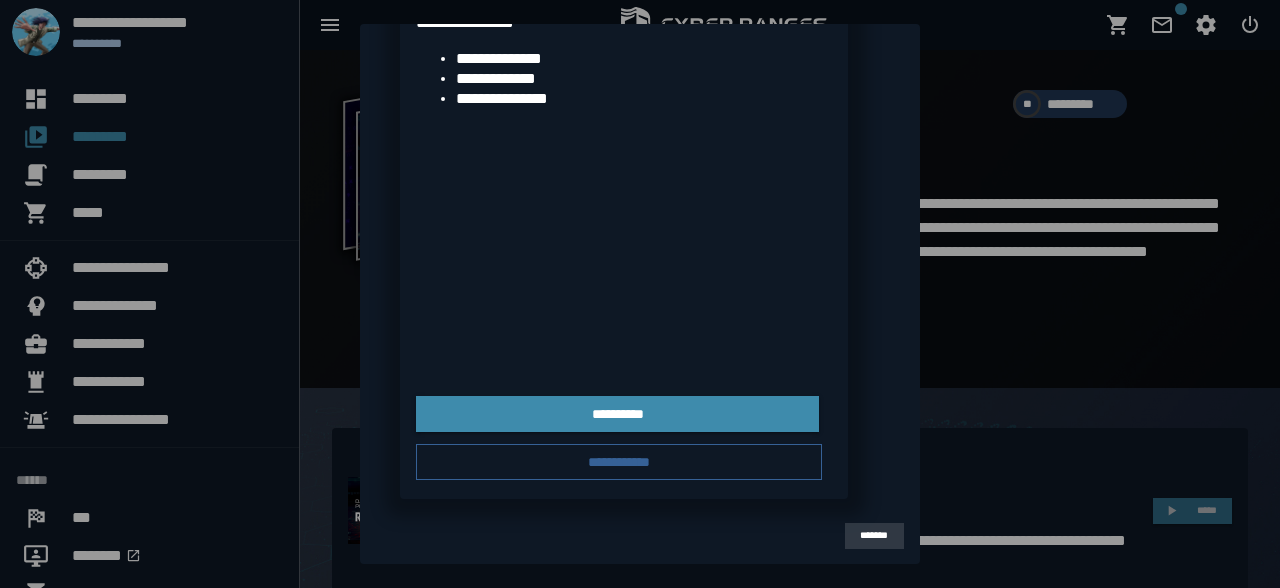 click on "*******" at bounding box center [874, 535] 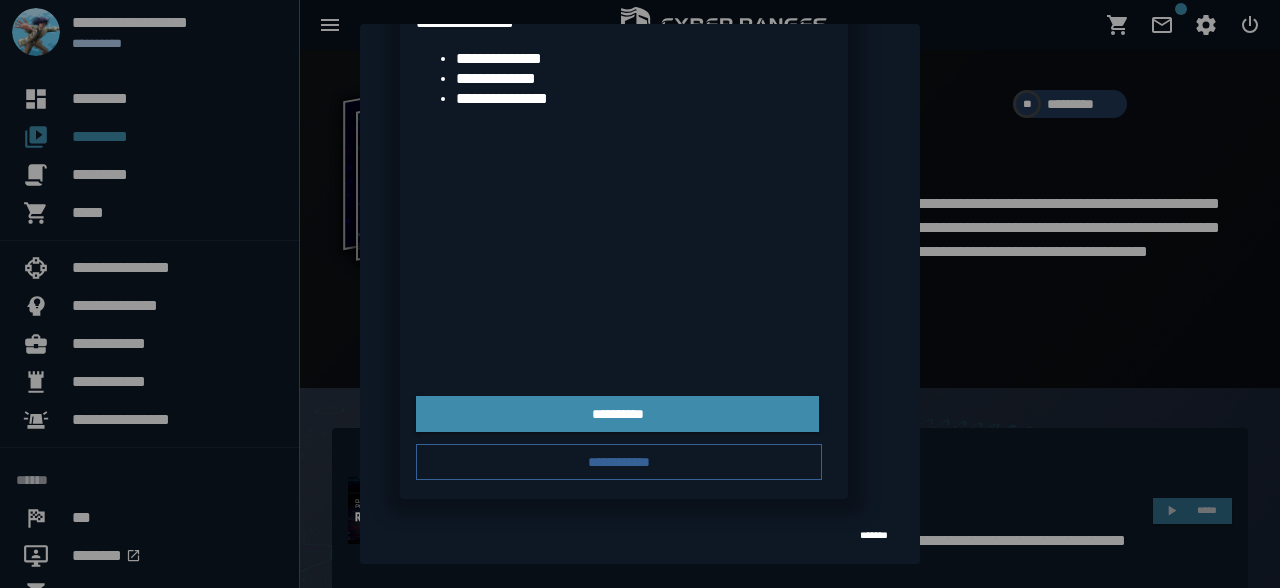 scroll, scrollTop: 107, scrollLeft: 0, axis: vertical 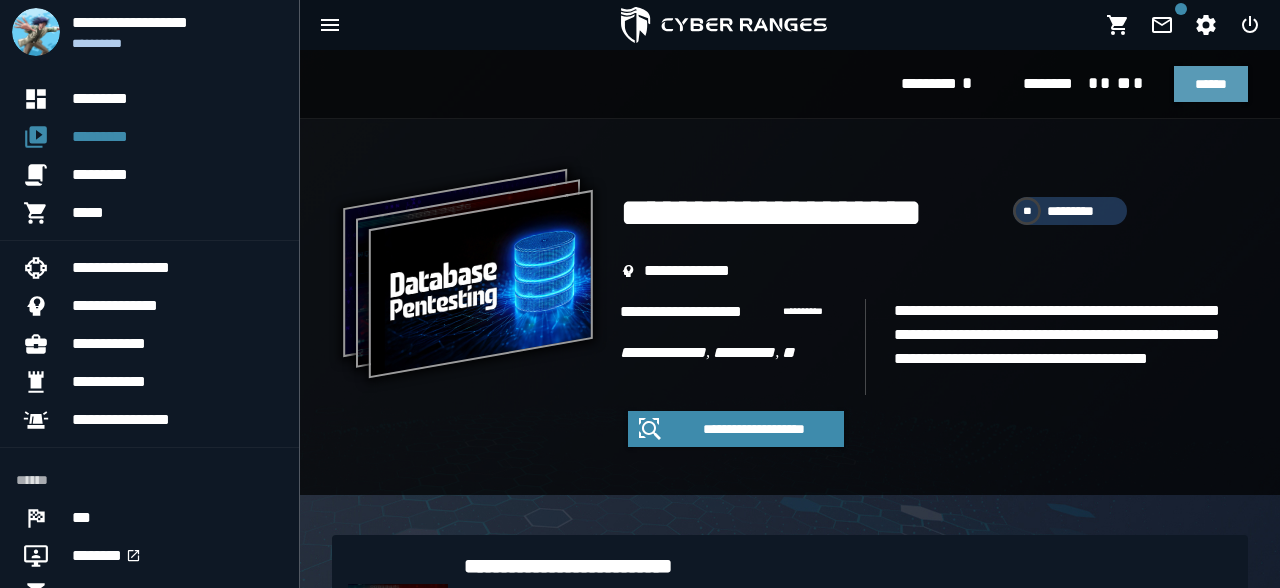 click on "******" at bounding box center [1211, 84] 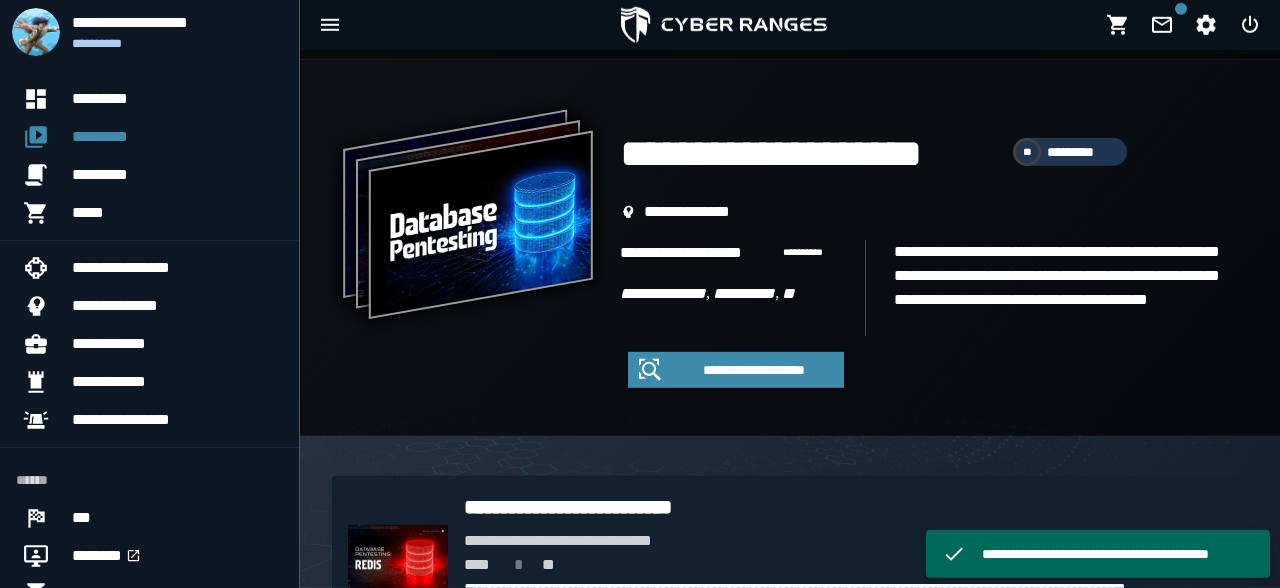 scroll, scrollTop: 43, scrollLeft: 0, axis: vertical 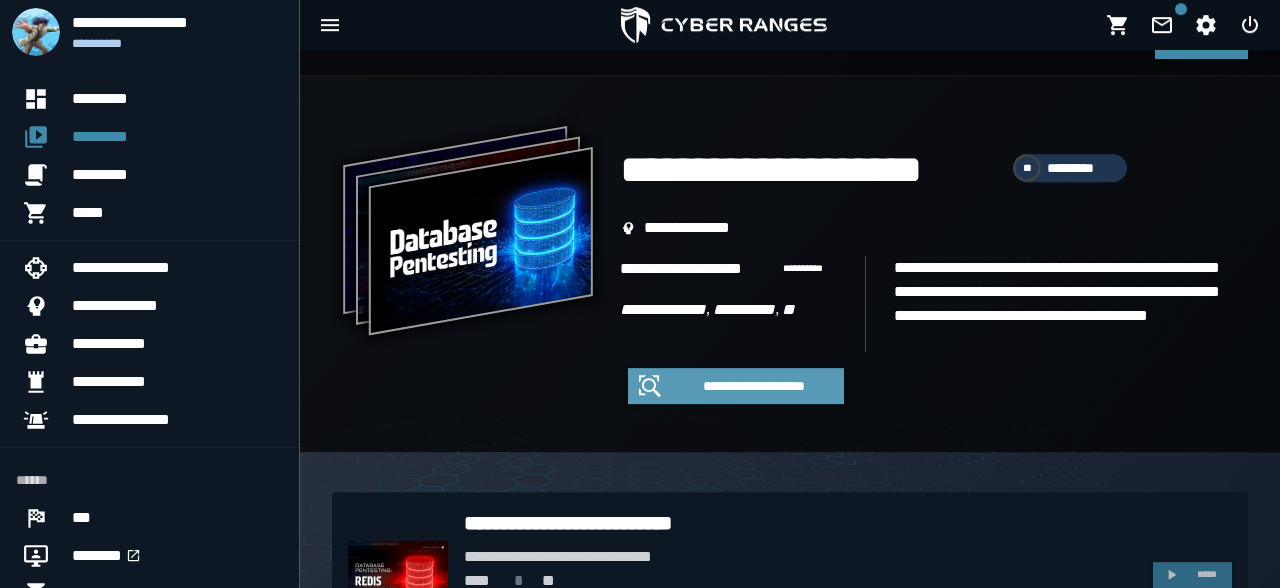click on "**********" at bounding box center (754, 386) 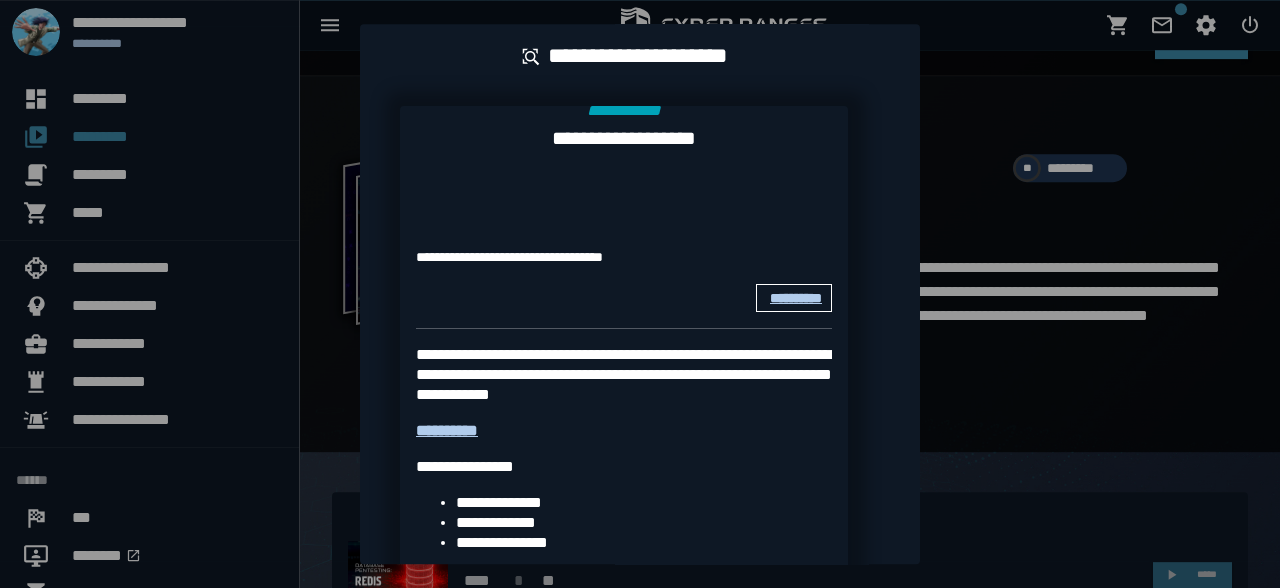 scroll, scrollTop: 0, scrollLeft: 0, axis: both 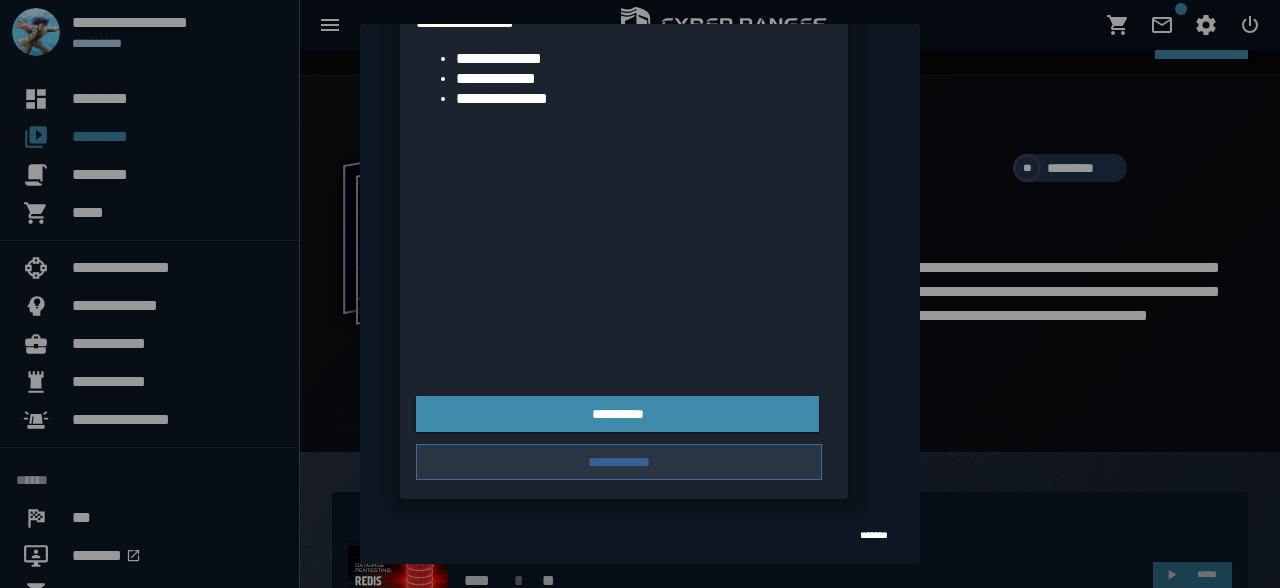 click on "**********" at bounding box center [619, 462] 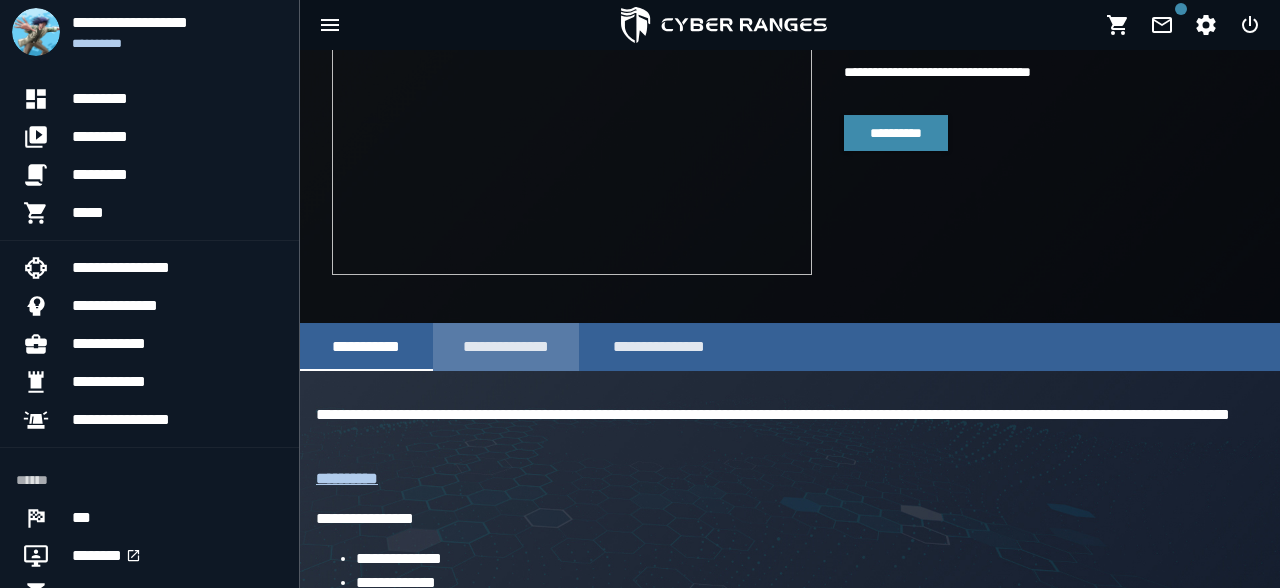 click on "**********" at bounding box center [506, 346] 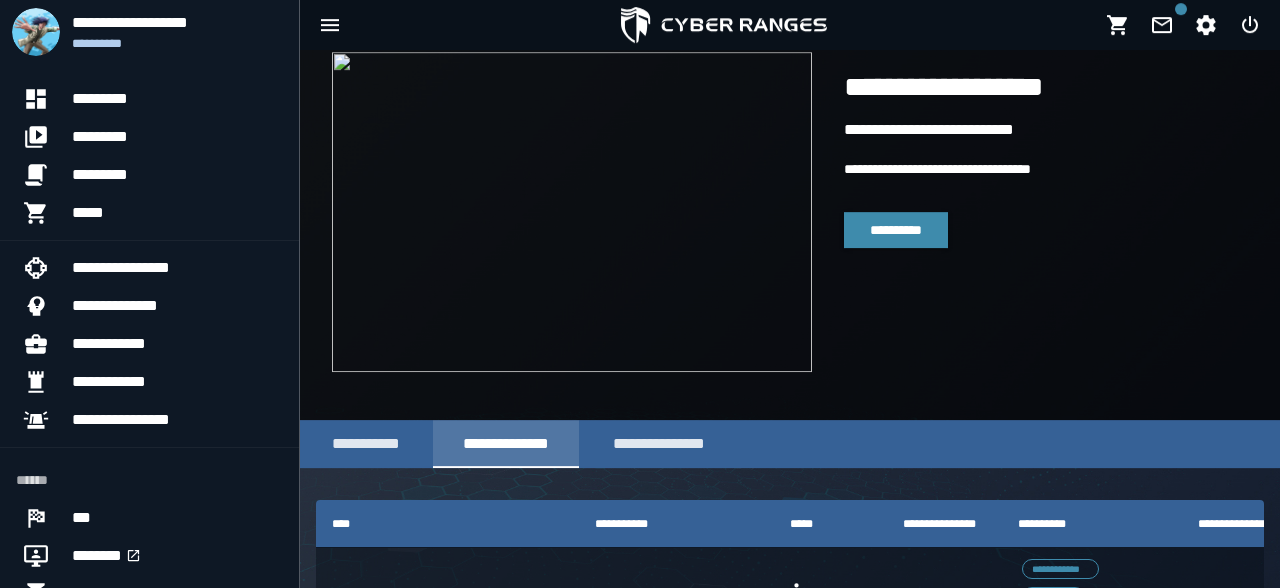 scroll, scrollTop: 44, scrollLeft: 0, axis: vertical 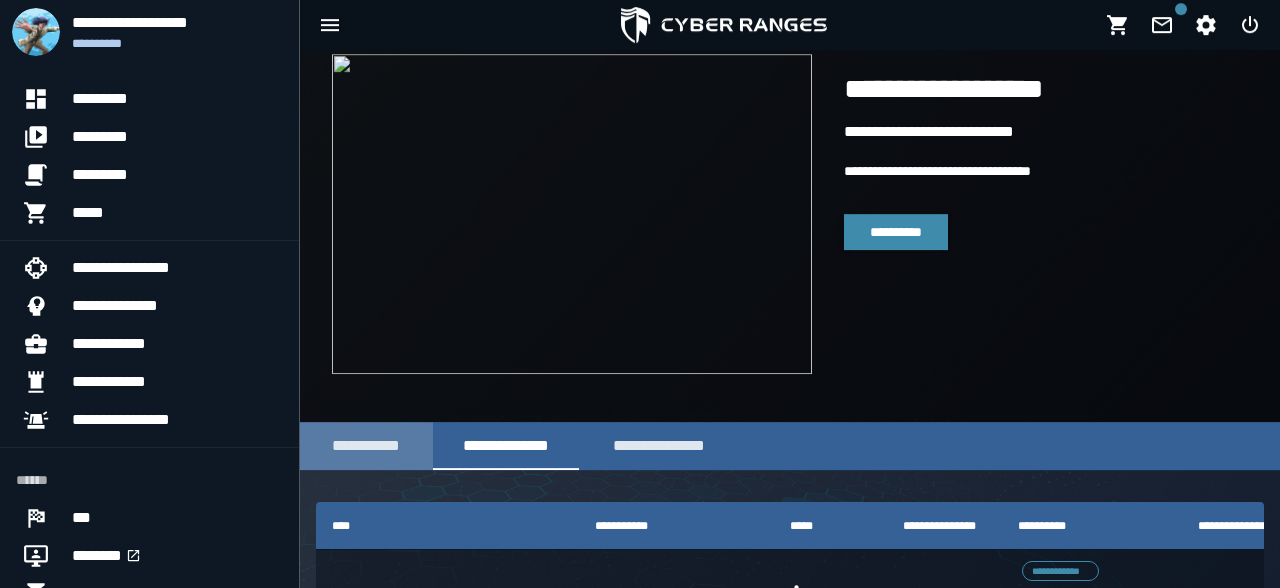 click on "**********" at bounding box center [366, 446] 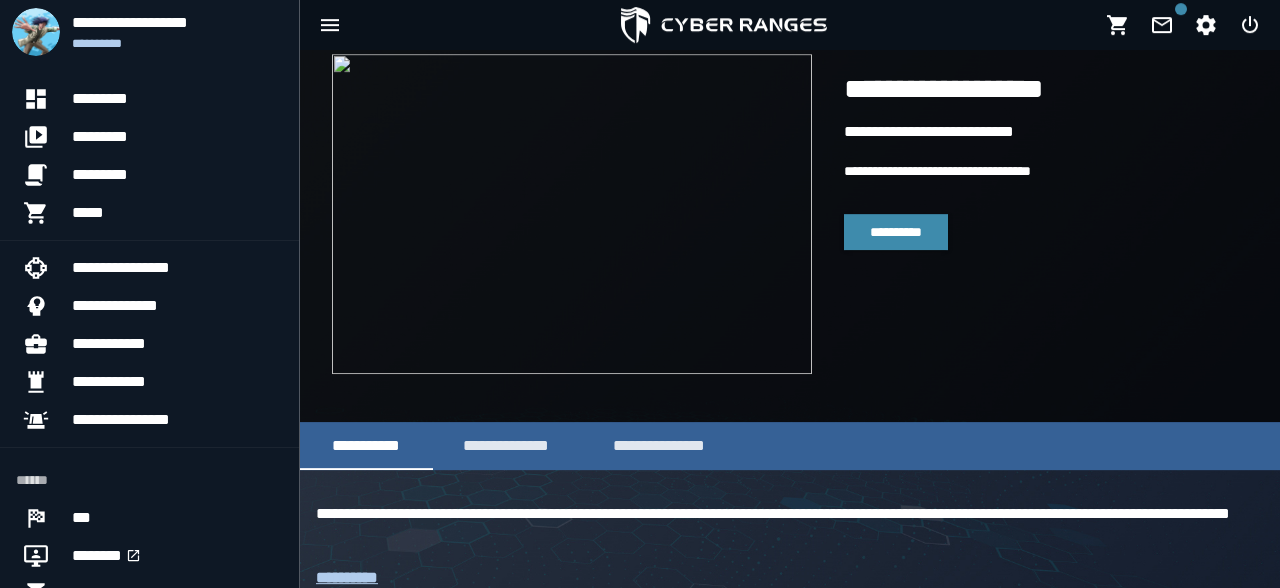 scroll, scrollTop: 0, scrollLeft: 0, axis: both 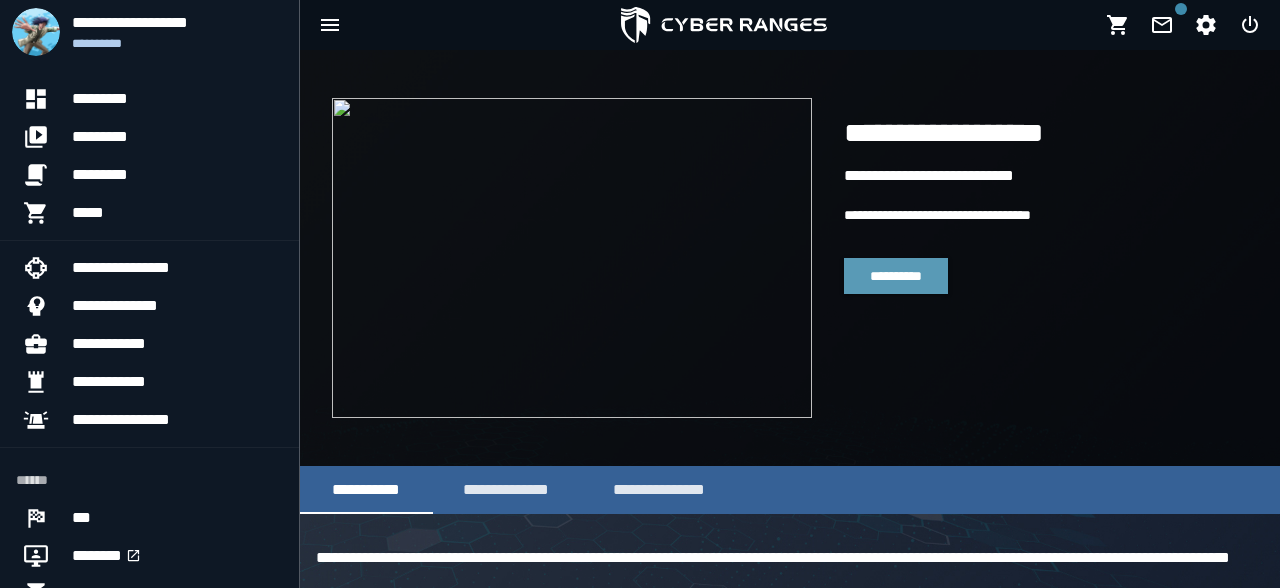 click on "**********" at bounding box center (896, 276) 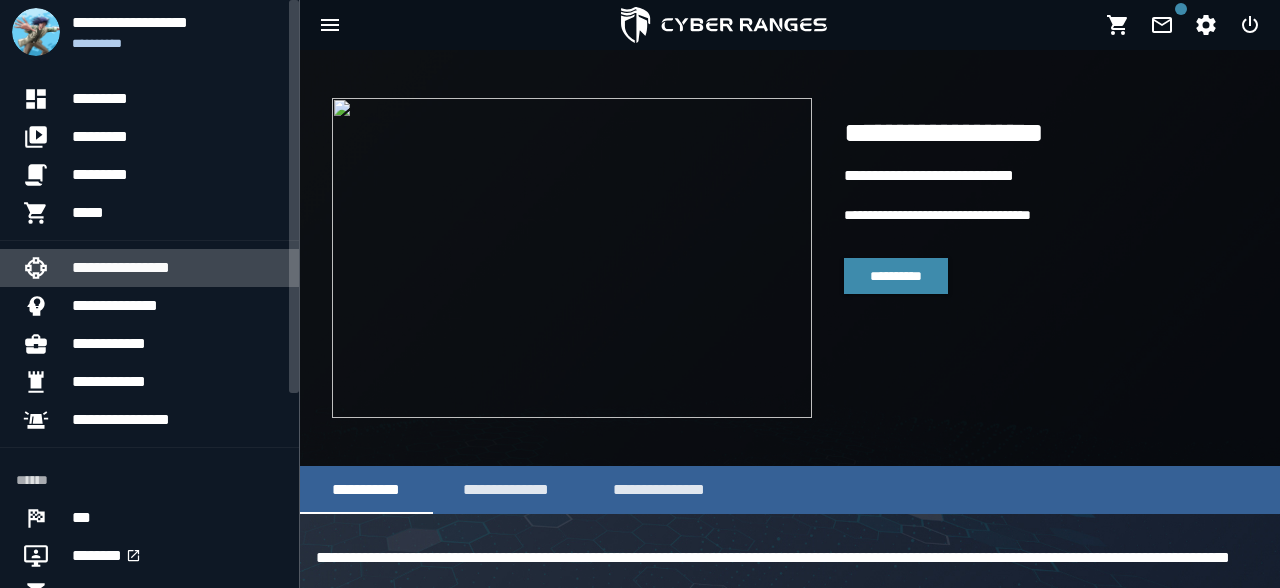 click on "**********" at bounding box center [177, 268] 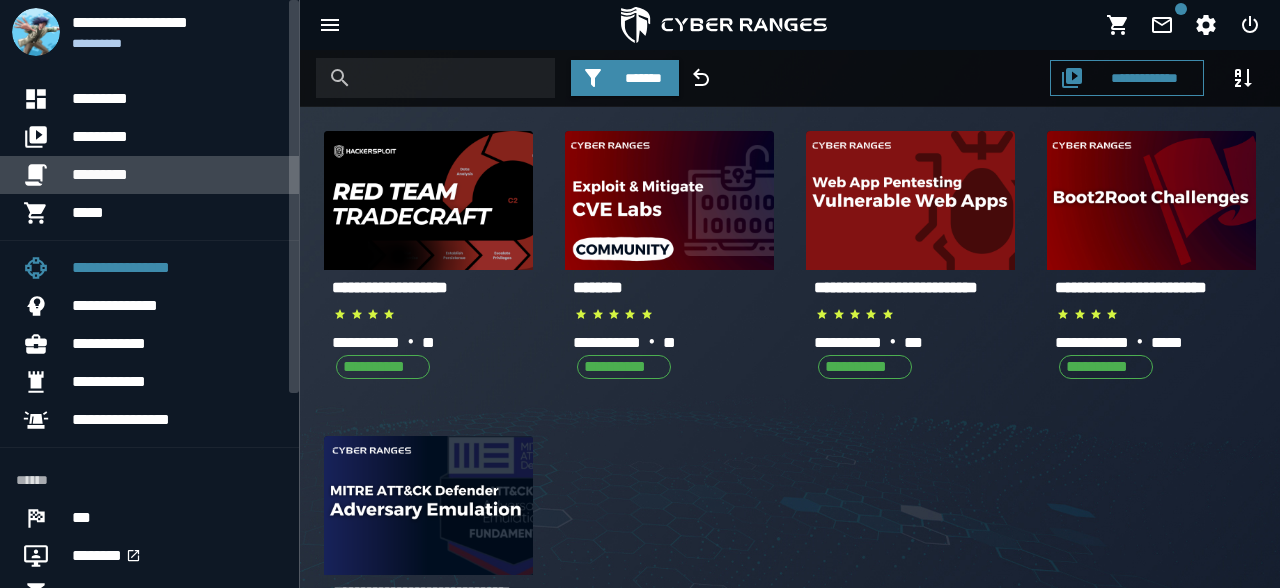 click on "*********" at bounding box center [177, 175] 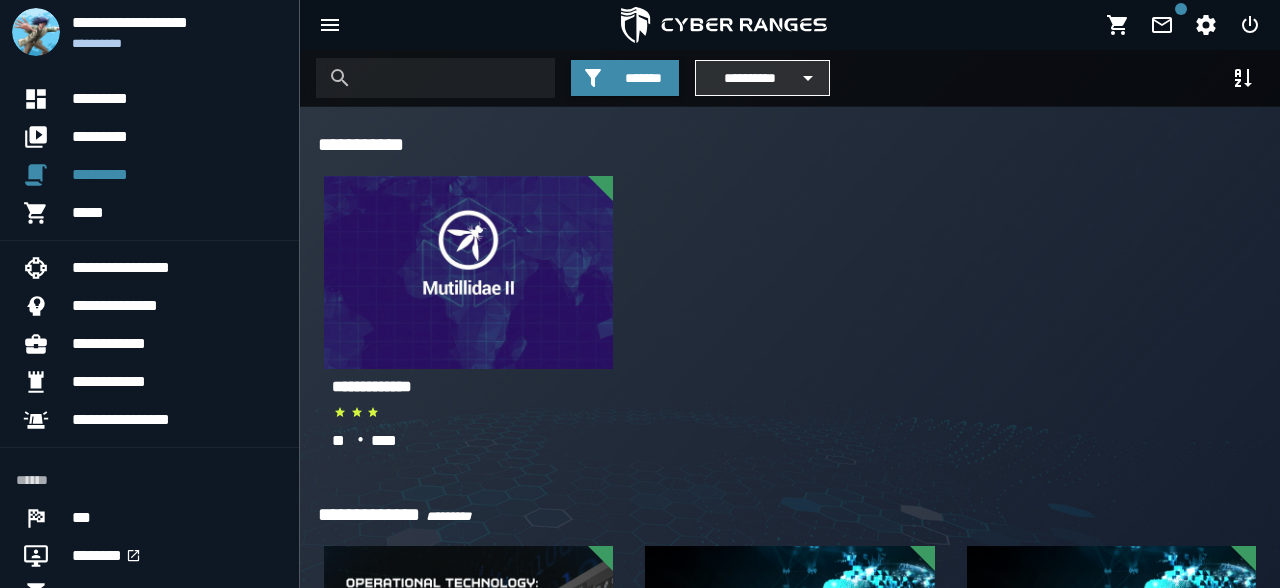 click 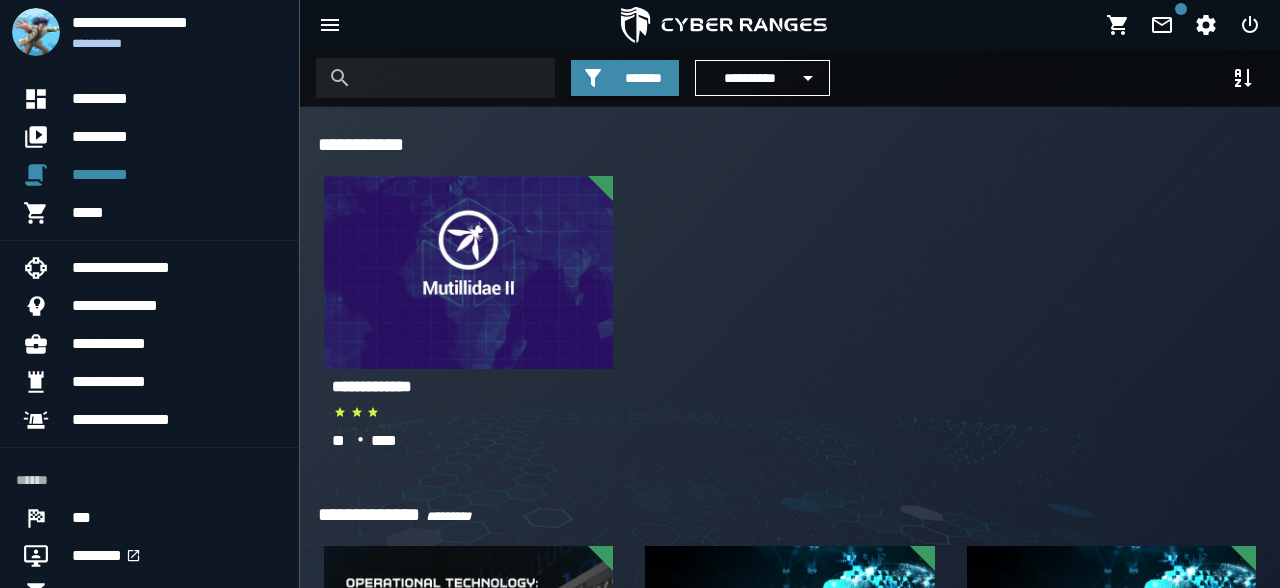 click on "**********" at bounding box center (790, 315) 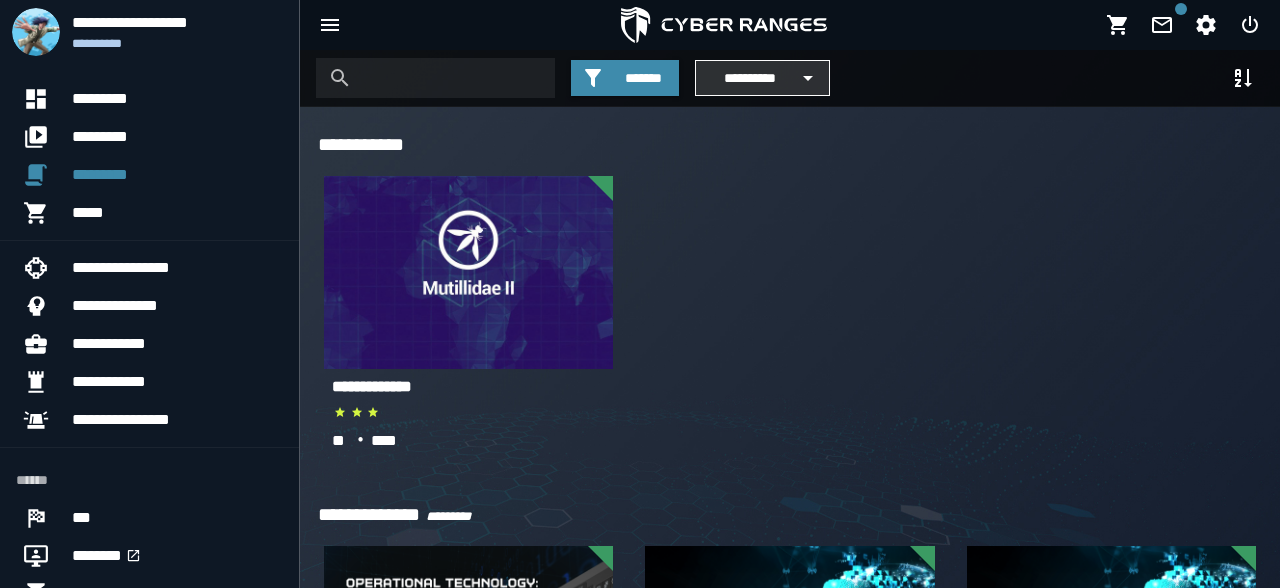 click 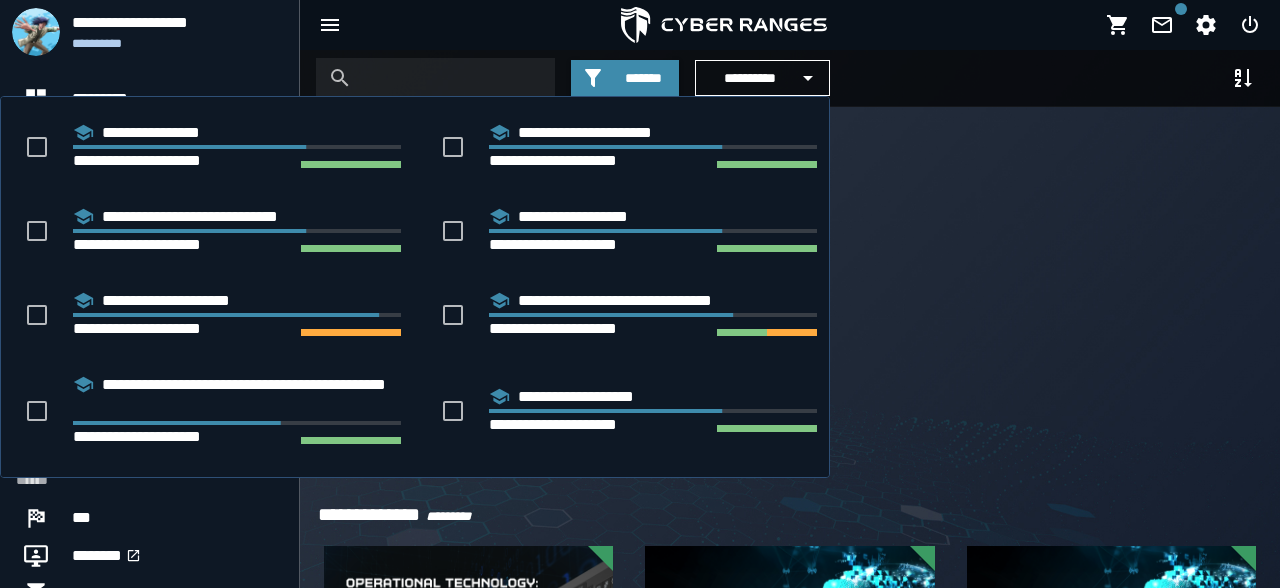 scroll, scrollTop: 325, scrollLeft: 0, axis: vertical 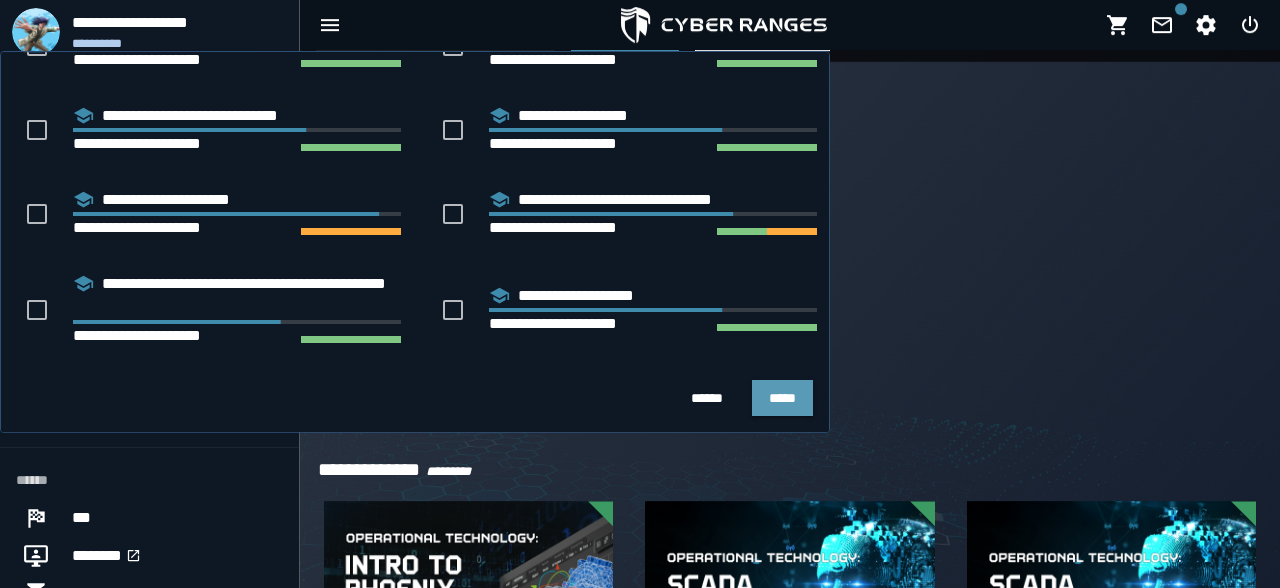 click on "*****" at bounding box center [782, 398] 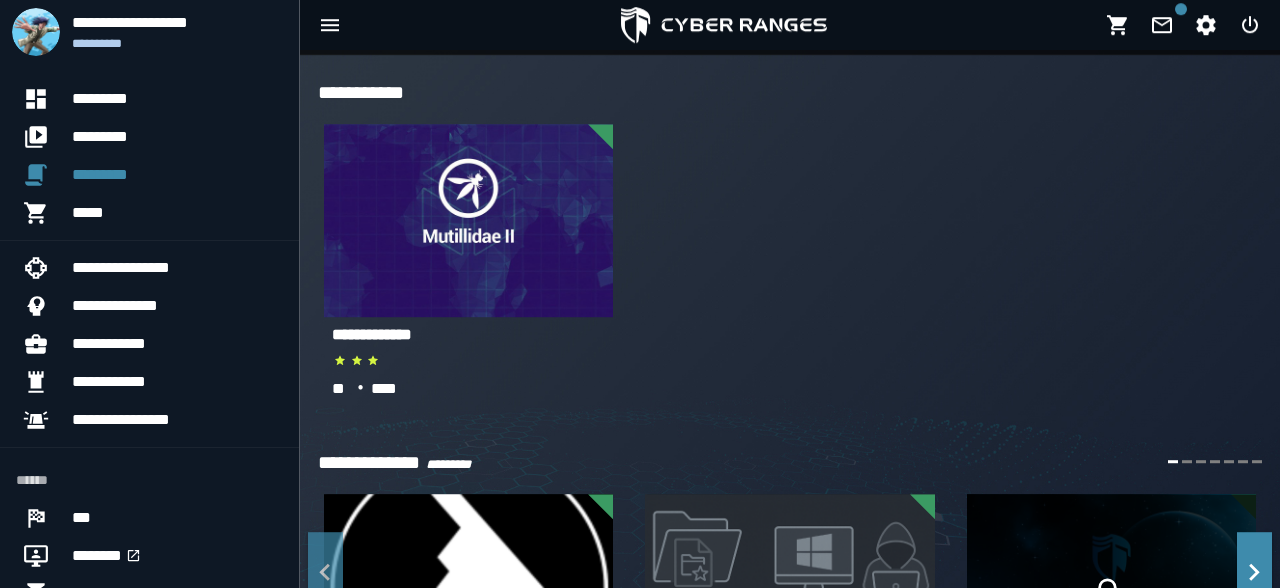 scroll, scrollTop: 0, scrollLeft: 0, axis: both 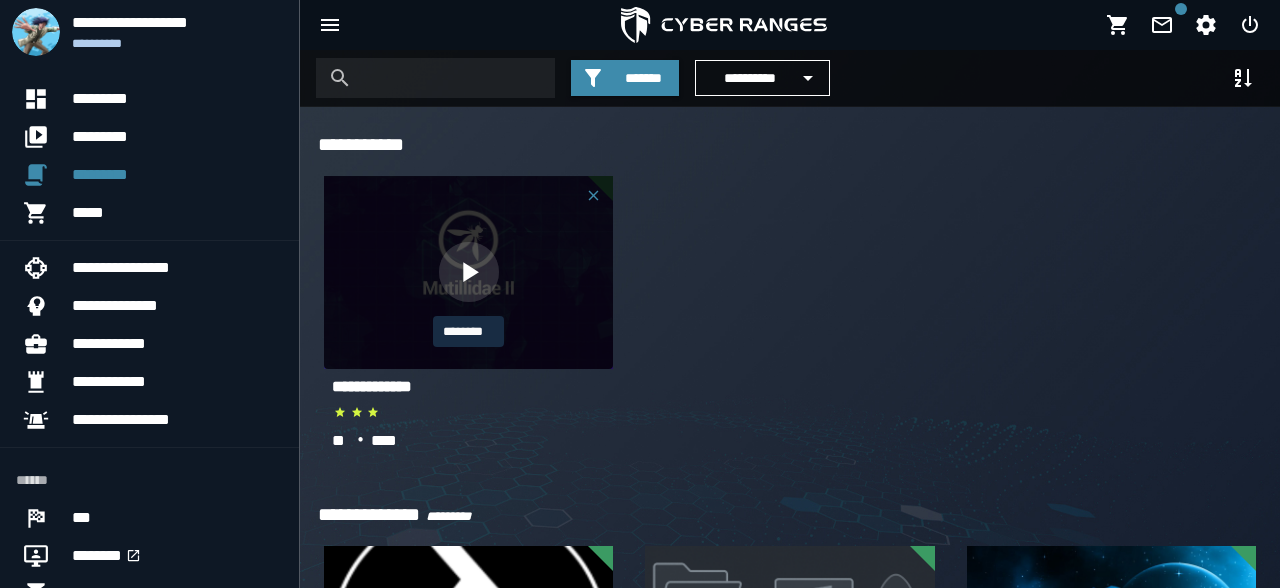 click 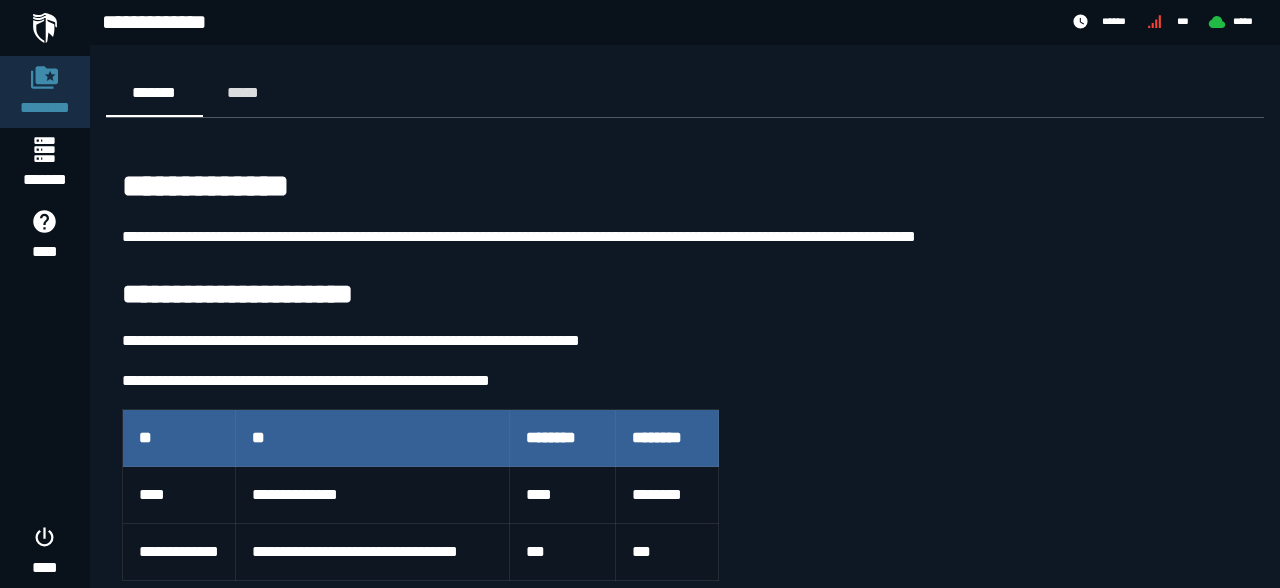 scroll, scrollTop: 50, scrollLeft: 0, axis: vertical 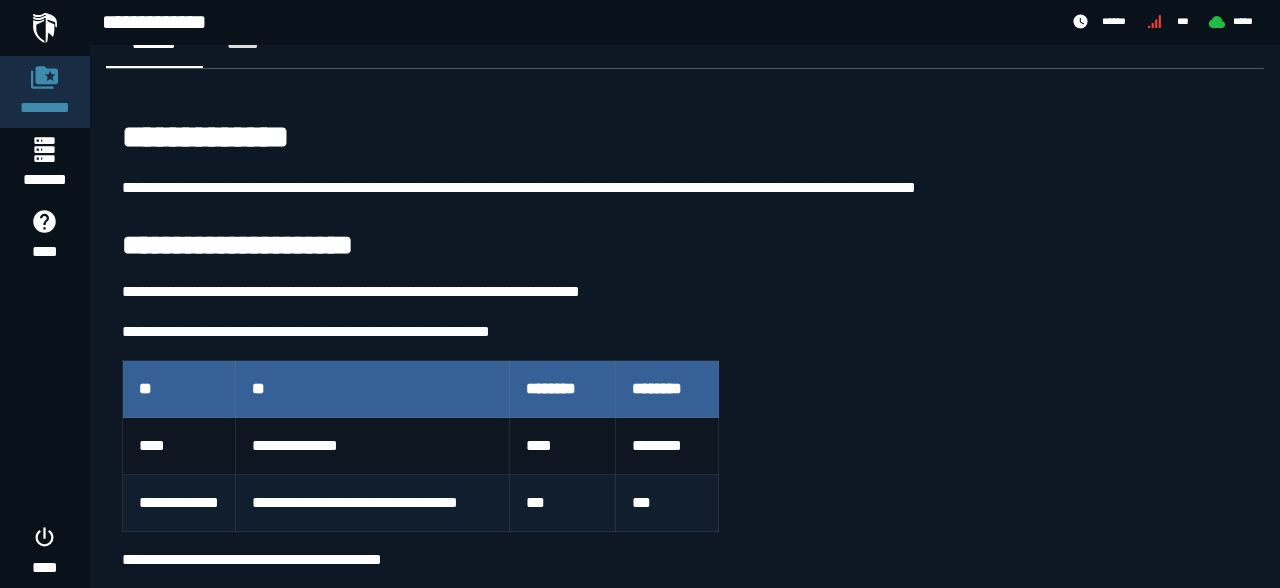 click on "**********" at bounding box center [372, 503] 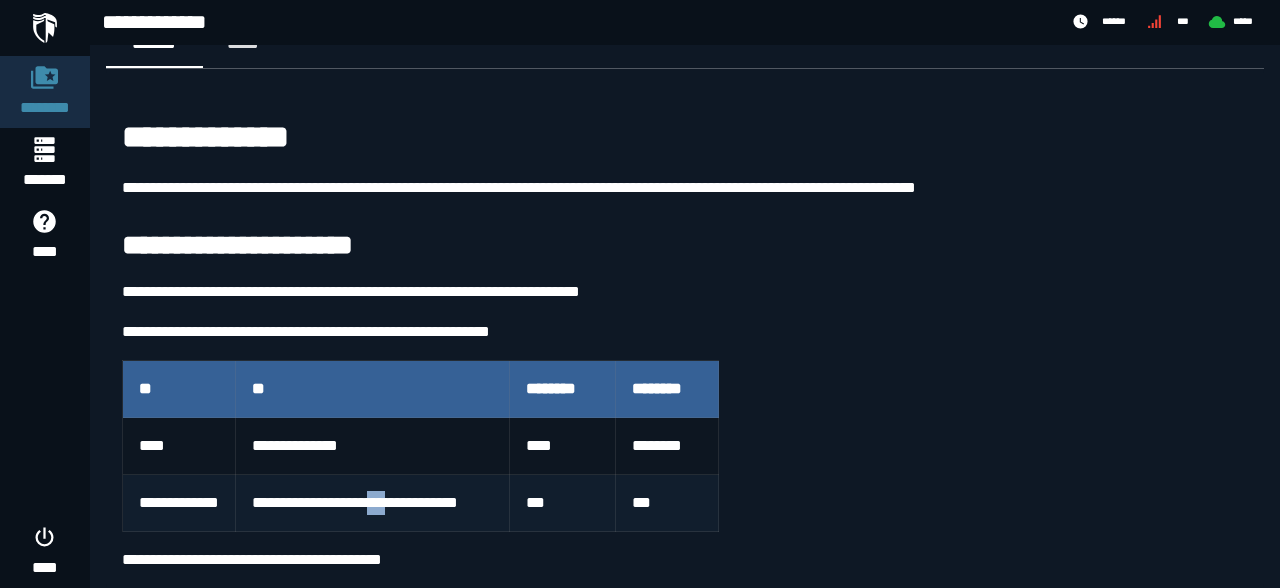 click on "**********" at bounding box center [372, 503] 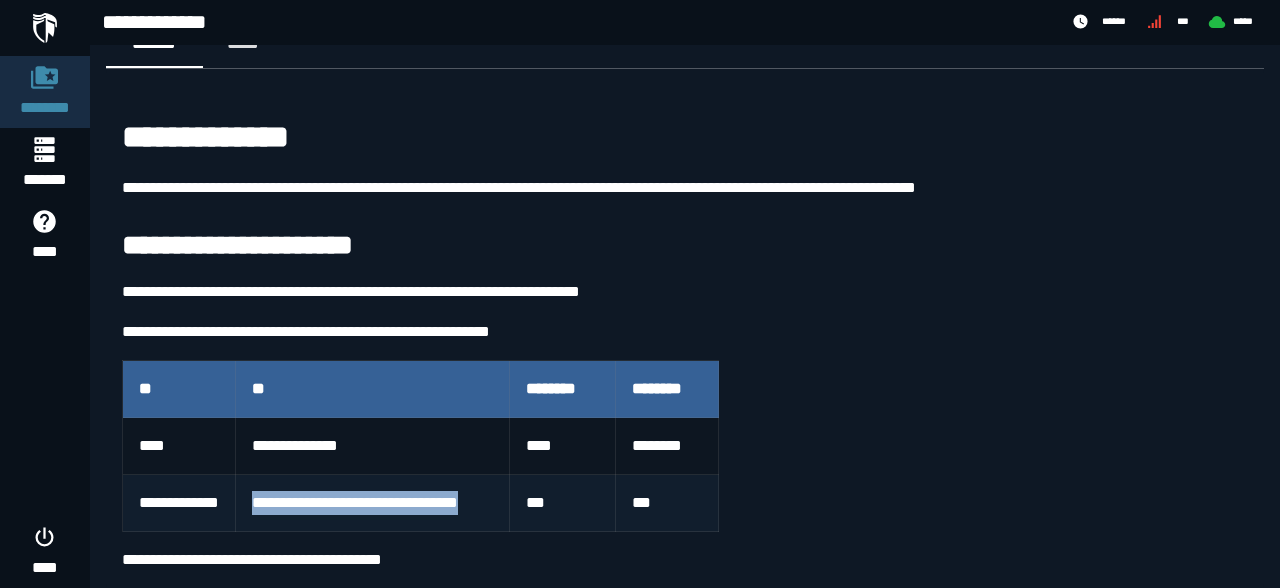 drag, startPoint x: 502, startPoint y: 498, endPoint x: 251, endPoint y: 502, distance: 251.03188 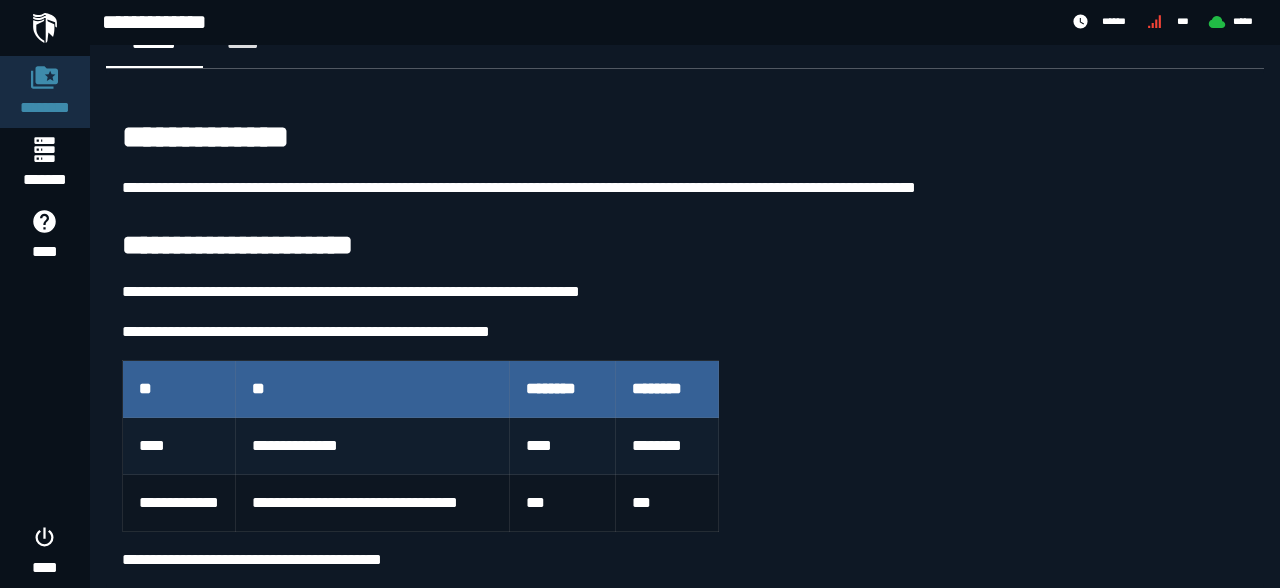 click on "**********" at bounding box center (372, 446) 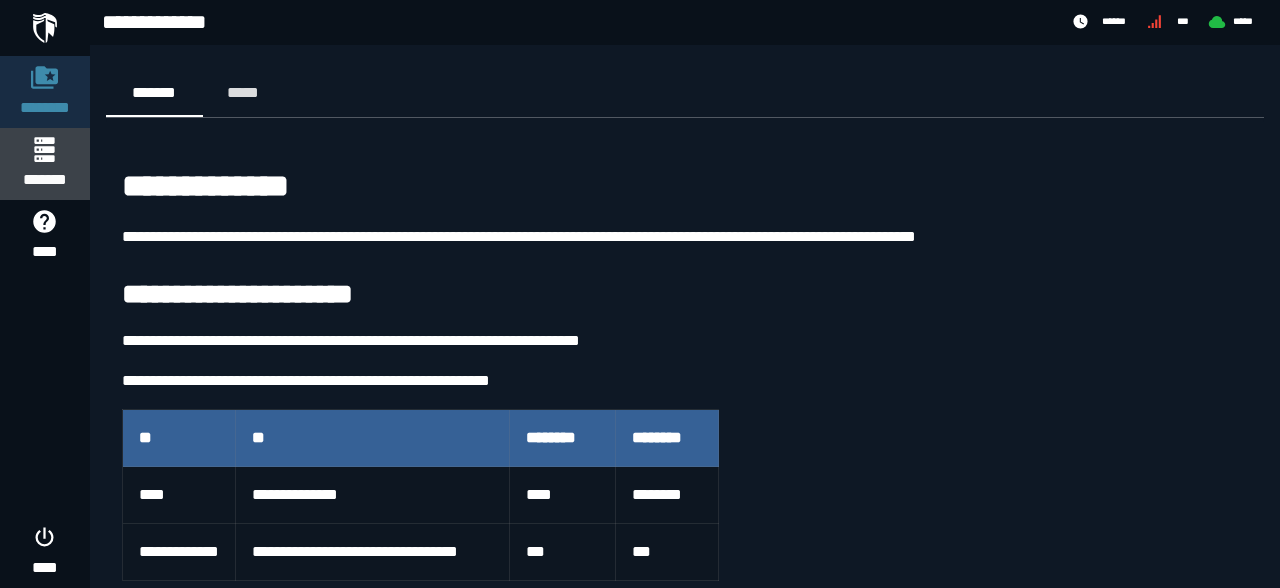 click on "*******" at bounding box center [44, 164] 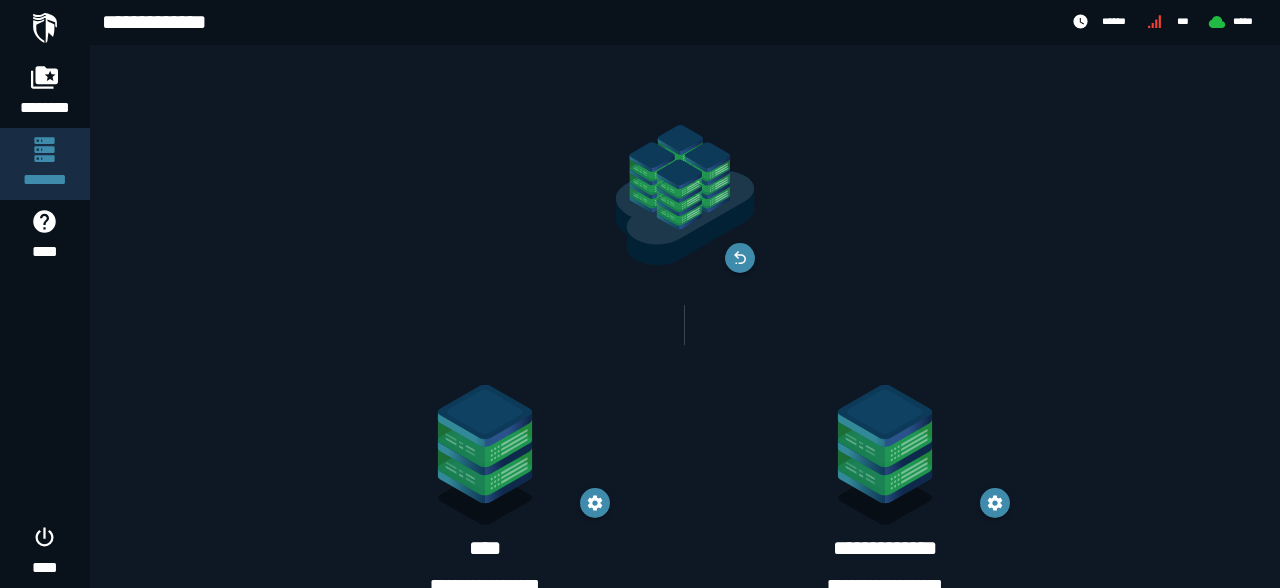 scroll, scrollTop: 102, scrollLeft: 0, axis: vertical 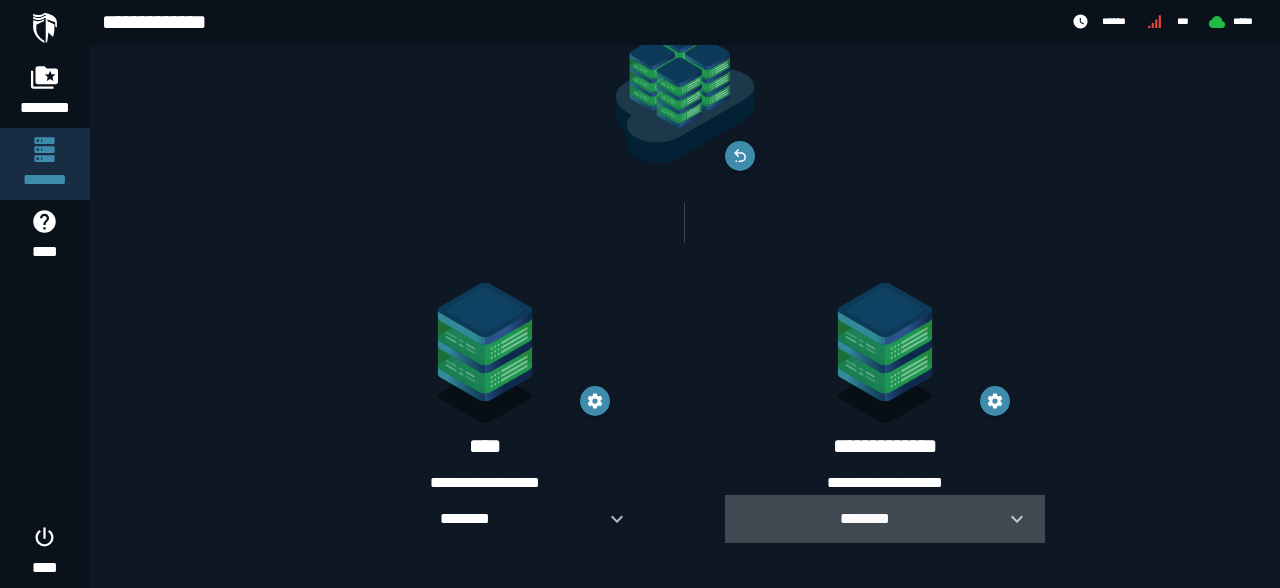 click at bounding box center [1009, 519] 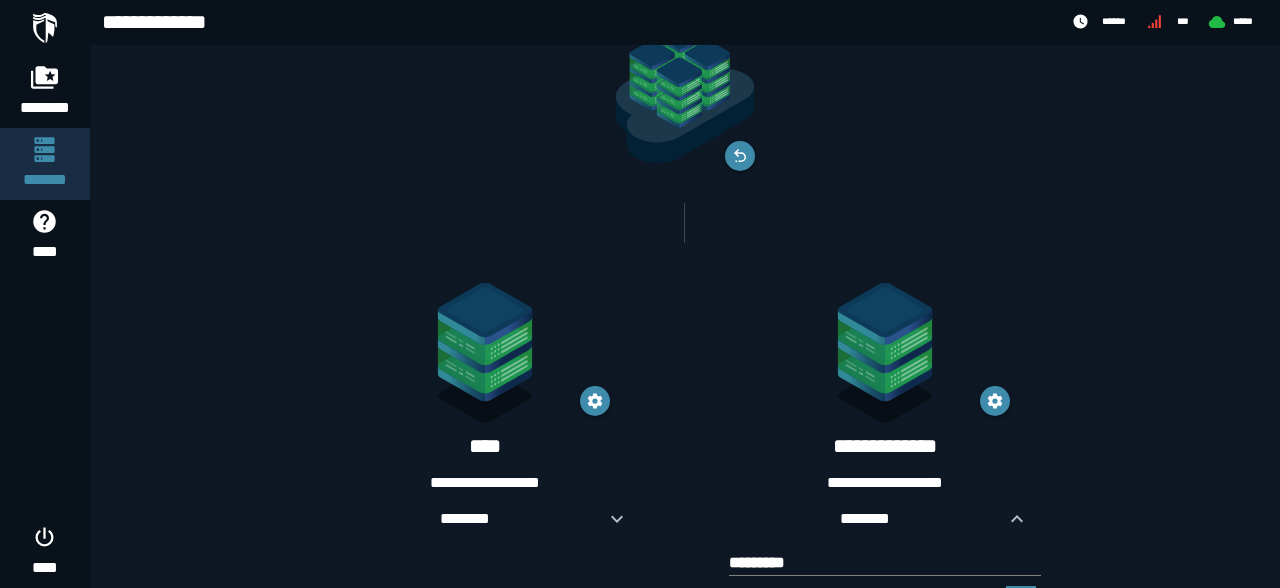 scroll, scrollTop: 213, scrollLeft: 0, axis: vertical 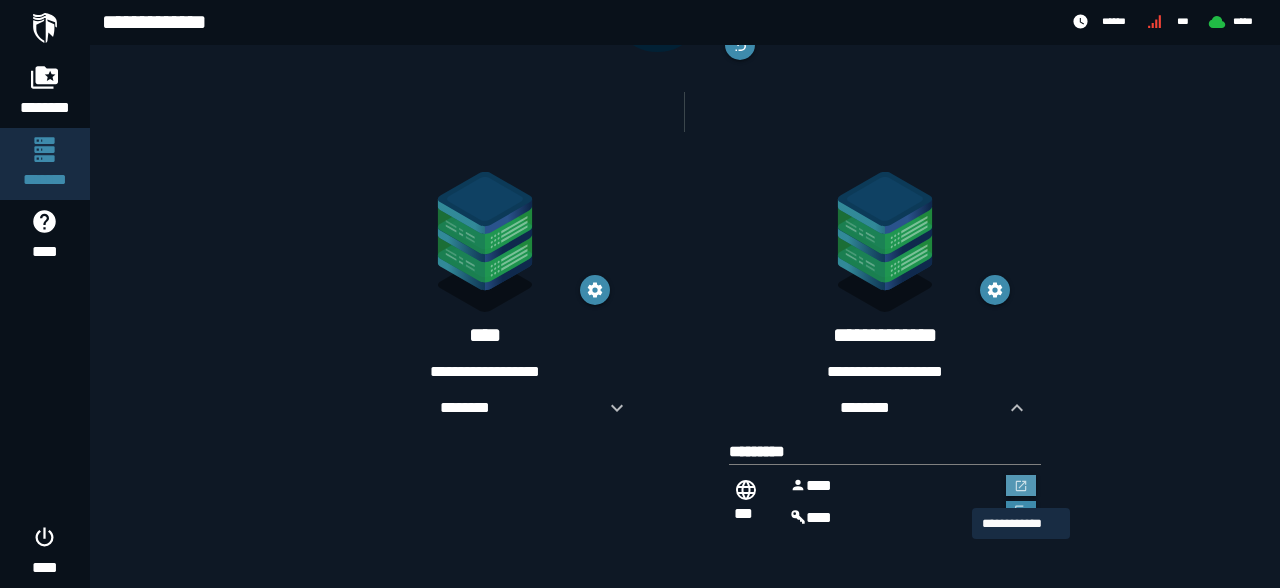 click 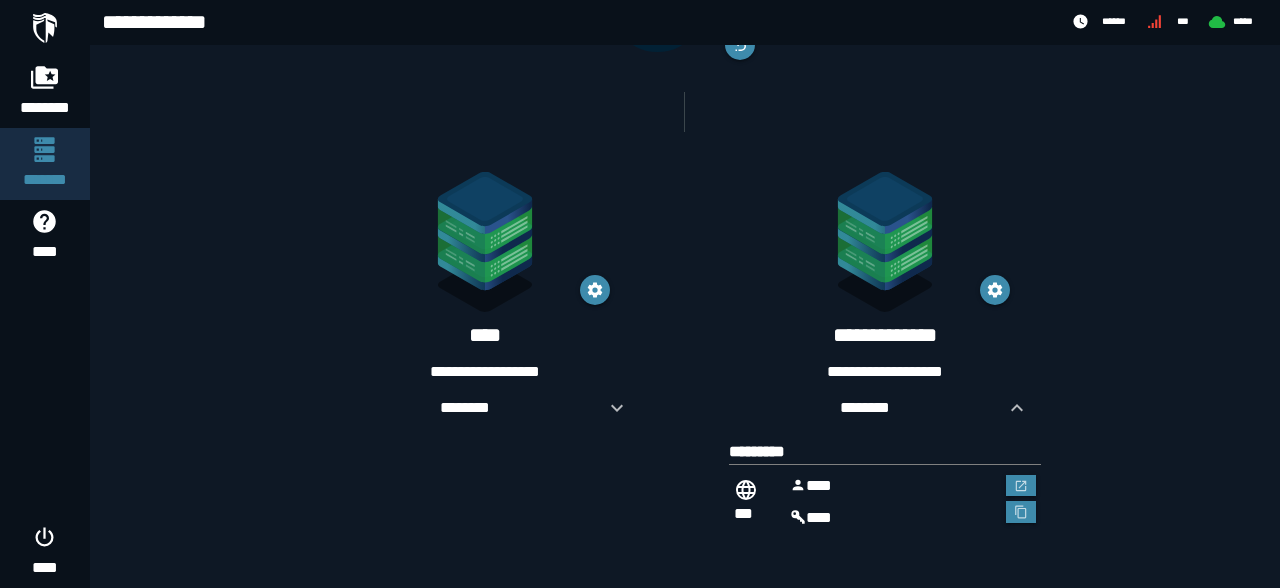 scroll, scrollTop: 213, scrollLeft: 0, axis: vertical 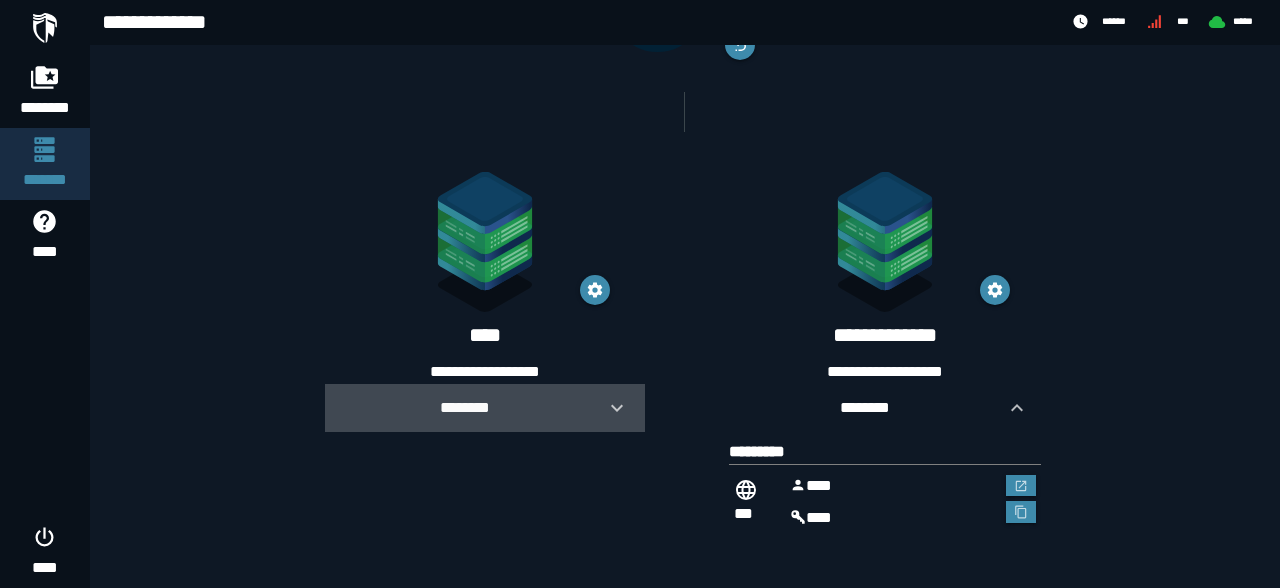 click 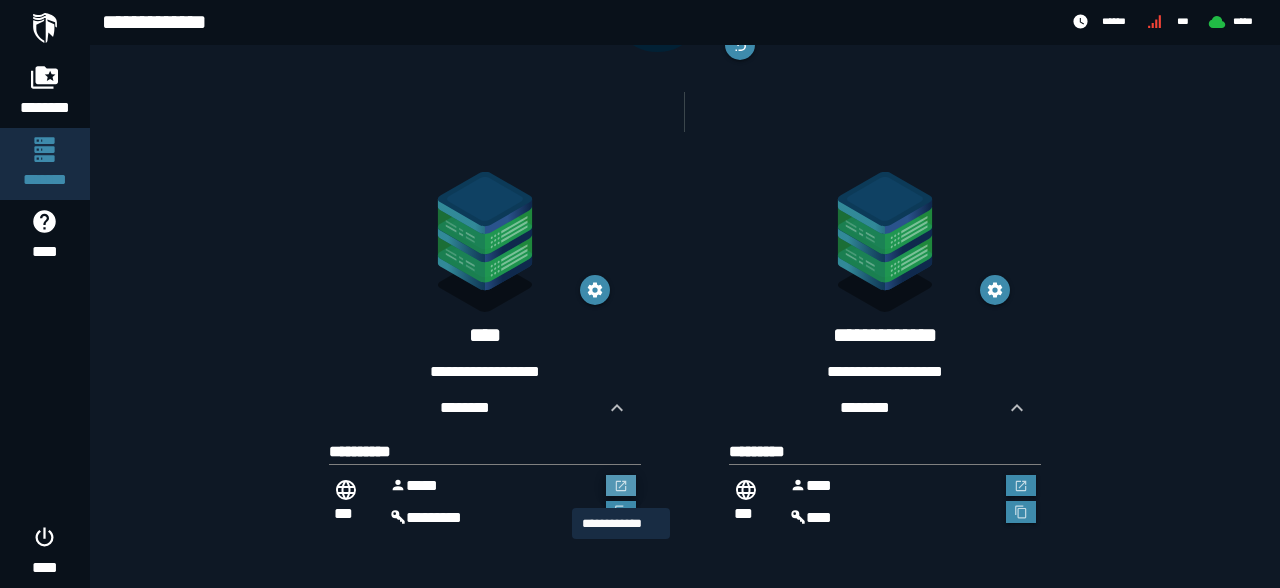 click at bounding box center (621, 486) 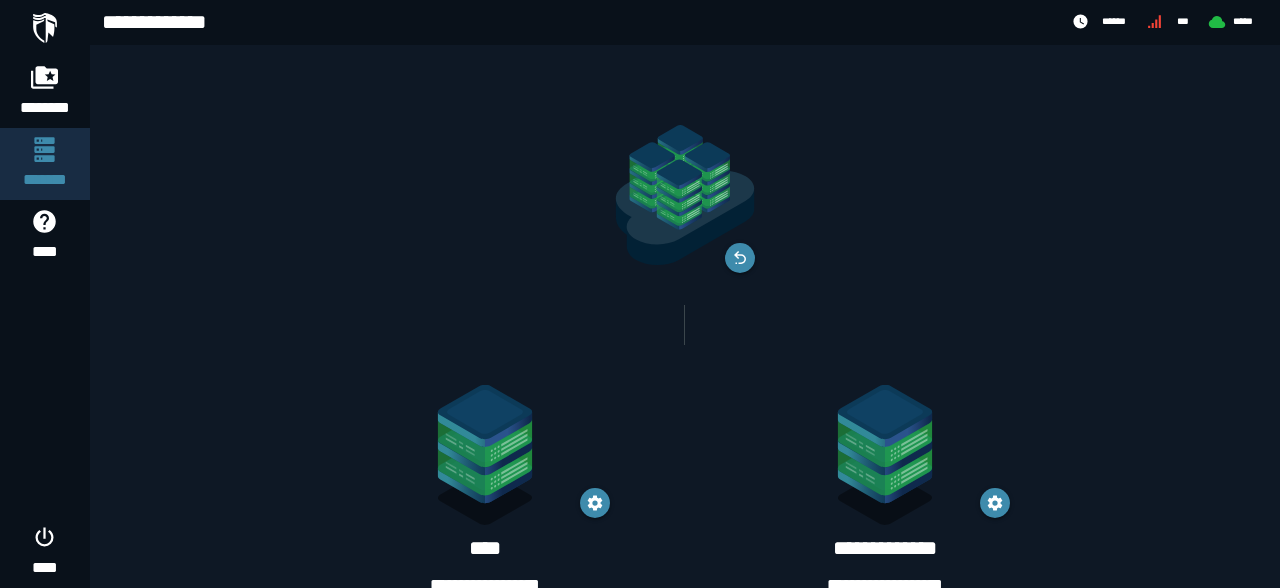 scroll, scrollTop: 213, scrollLeft: 0, axis: vertical 